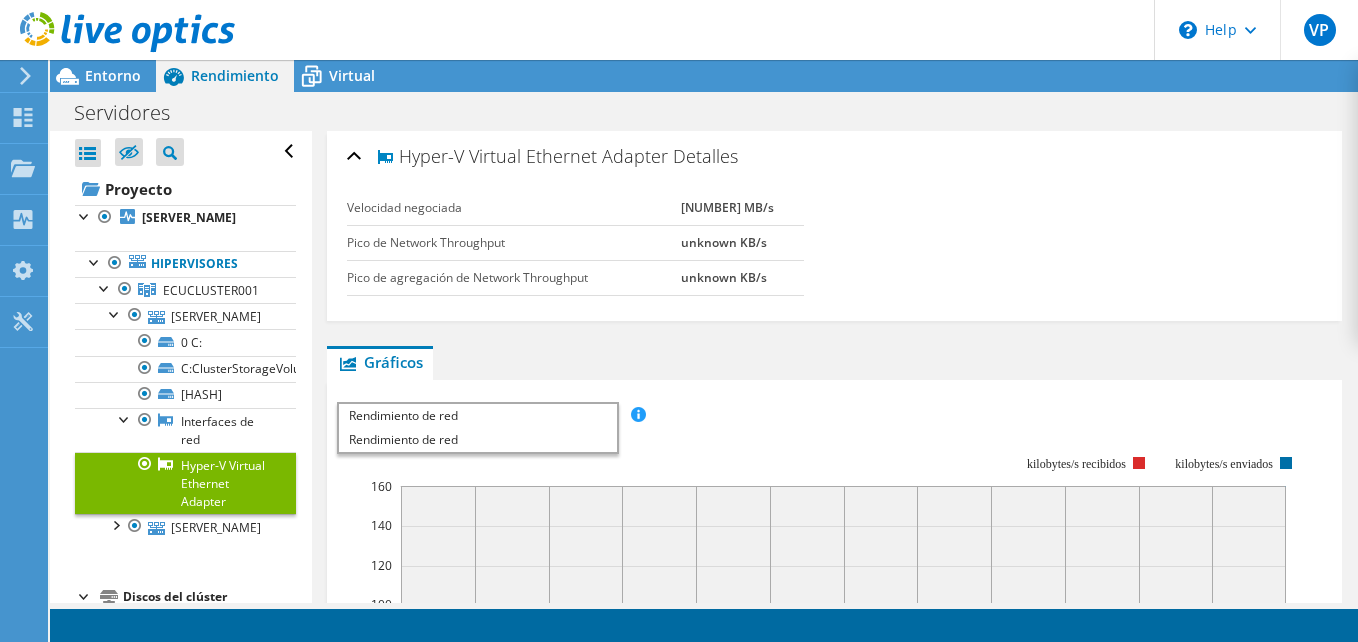 scroll, scrollTop: 0, scrollLeft: 0, axis: both 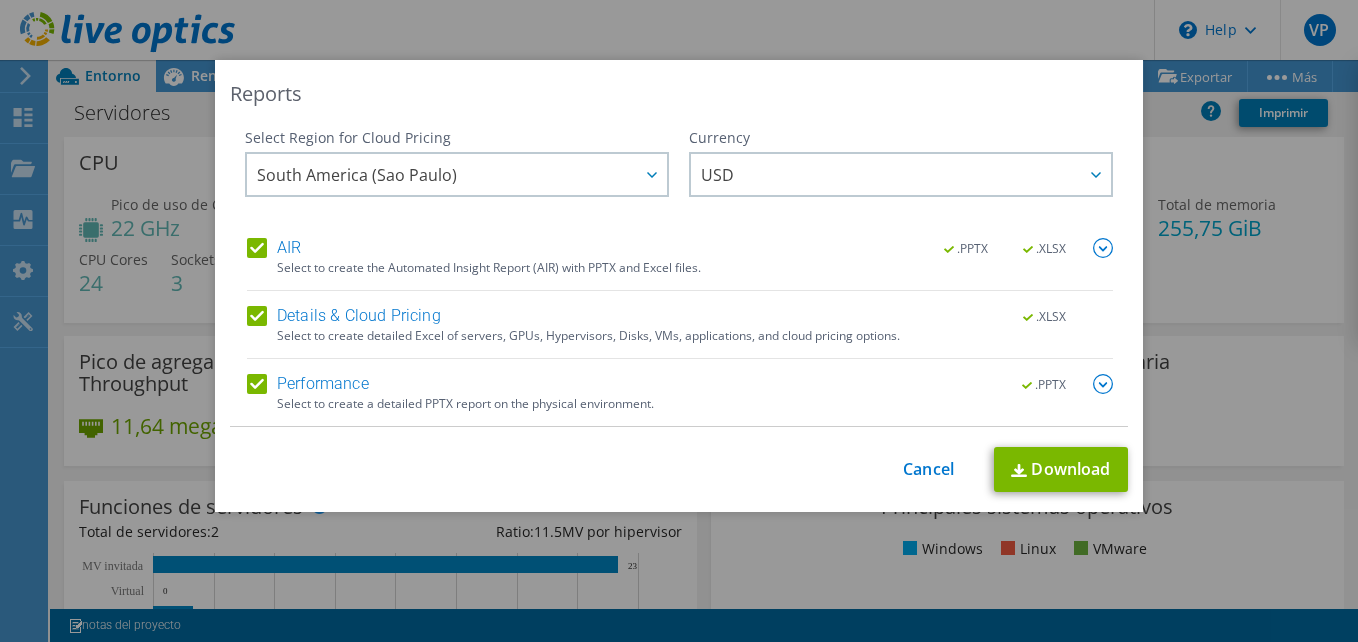 select on "USD" 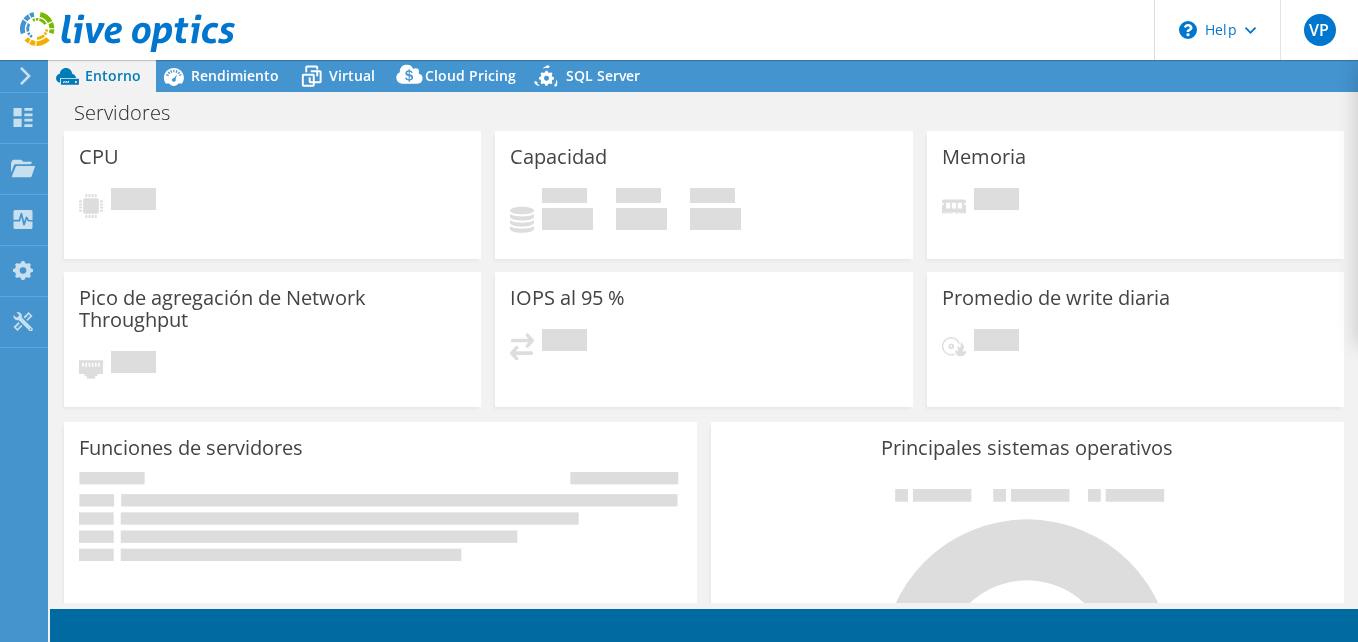 scroll, scrollTop: 0, scrollLeft: 0, axis: both 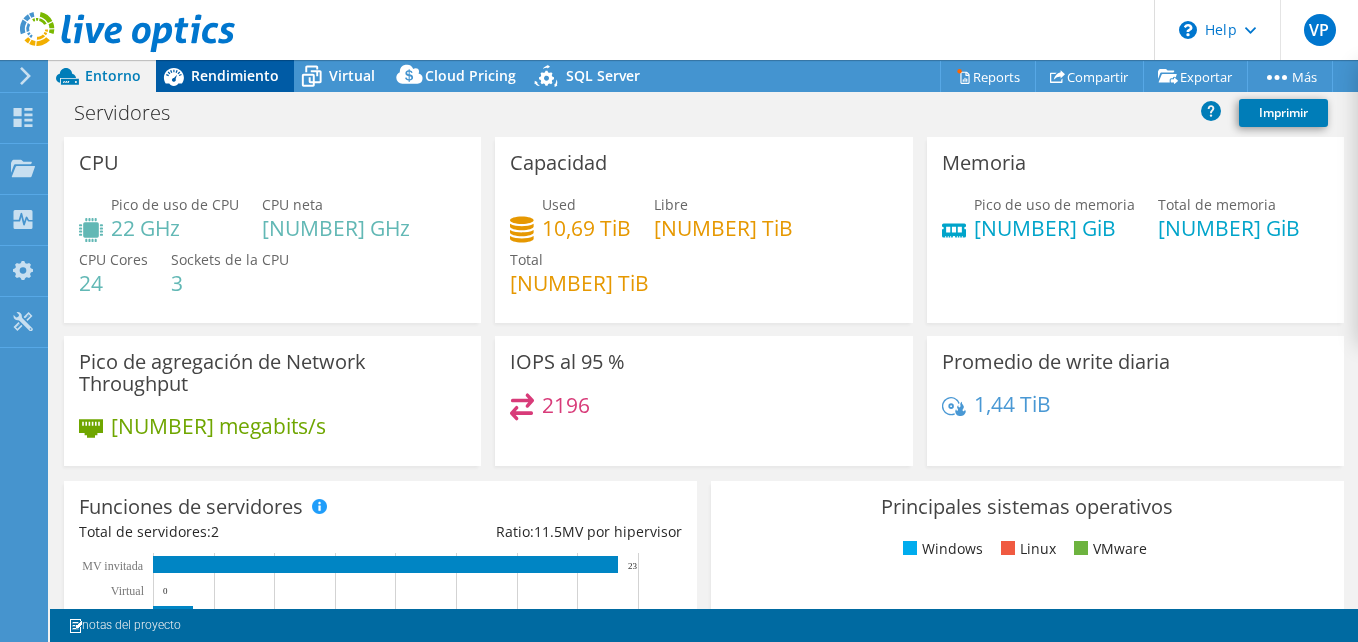 click on "Rendimiento" at bounding box center (235, 75) 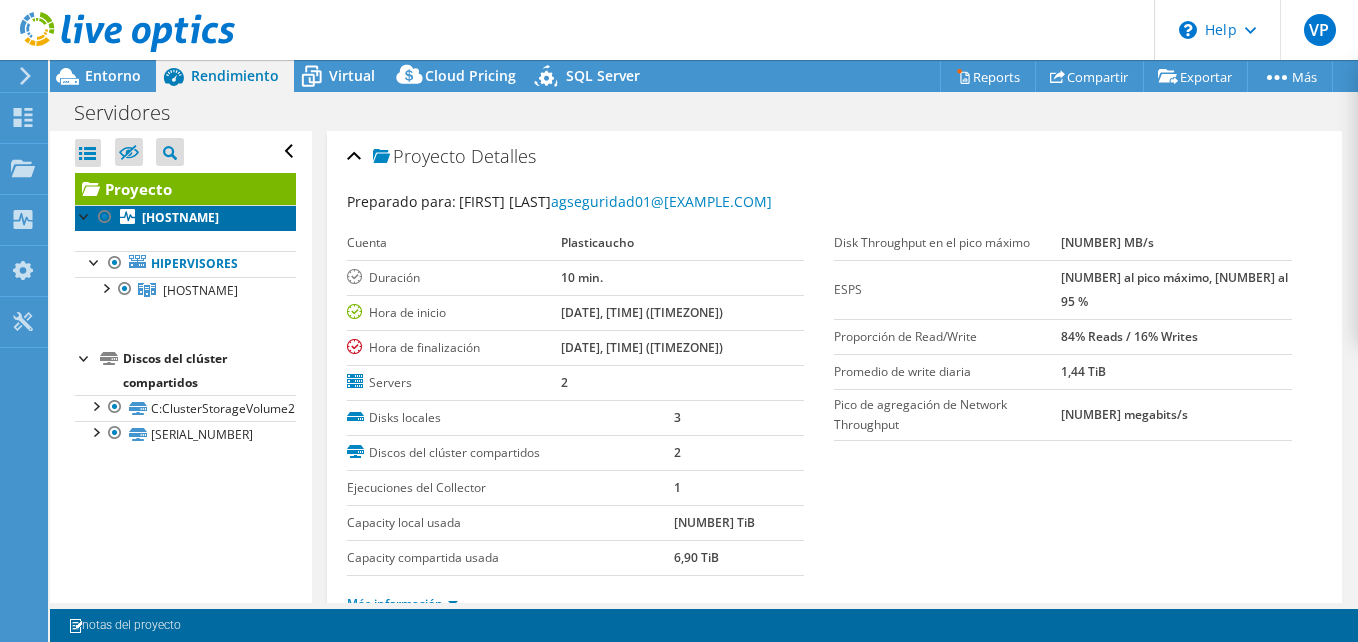 click on "[HOSTNAME]" at bounding box center (180, 217) 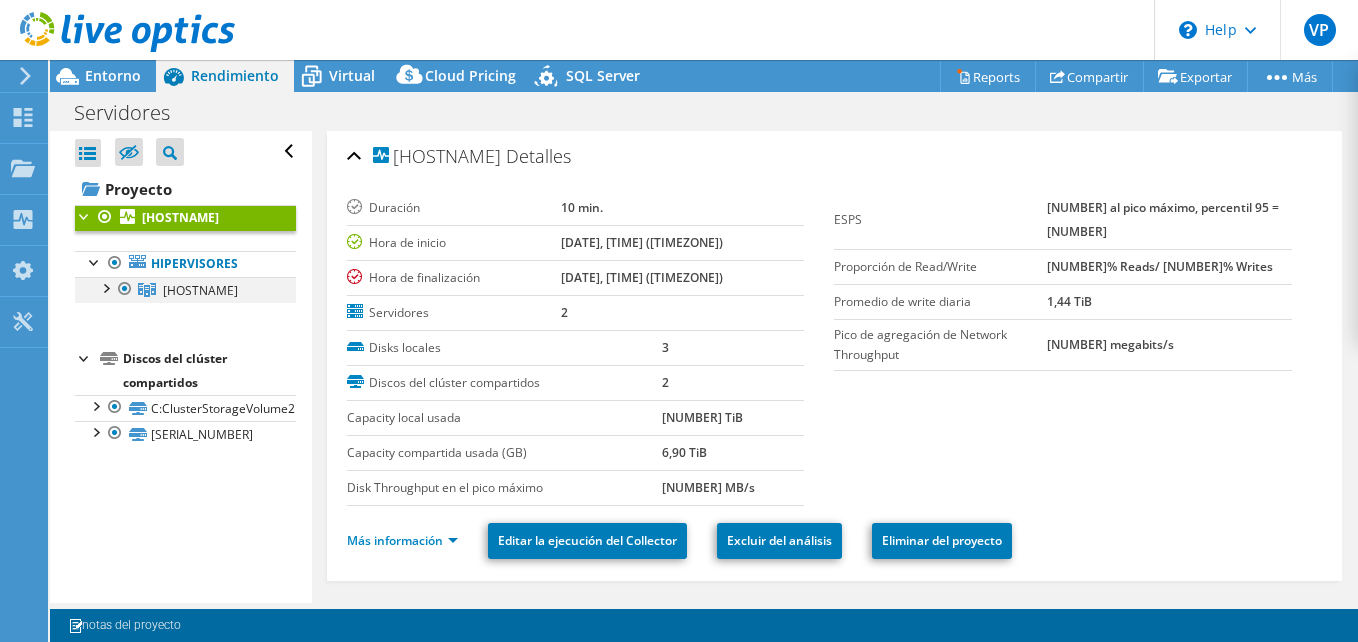 click at bounding box center (105, 287) 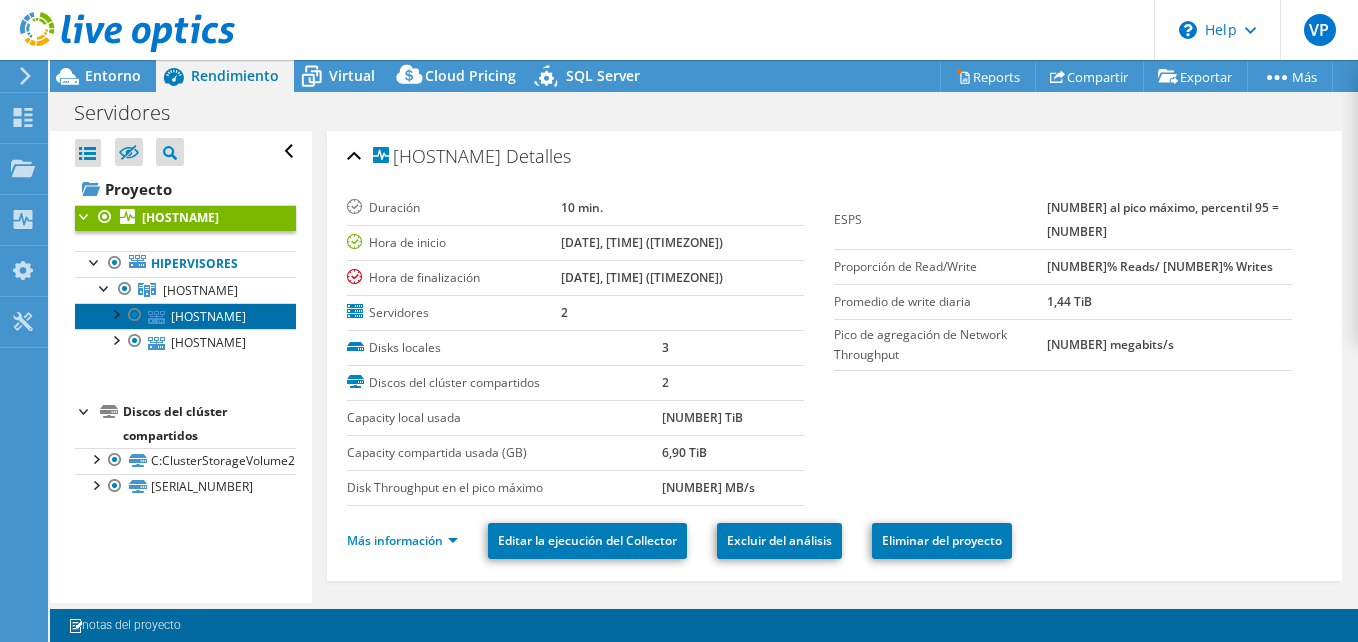 click on "[HOSTNAME]" at bounding box center [185, 316] 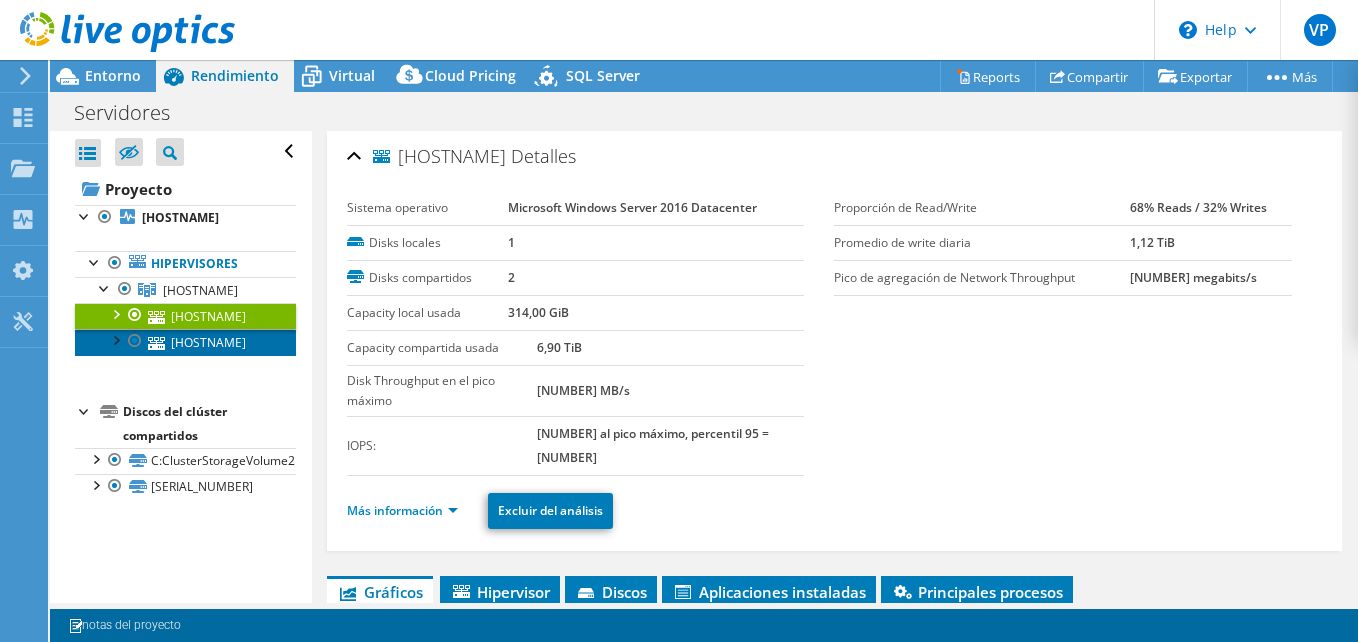 click on "[HOSTNAME]" at bounding box center (185, 342) 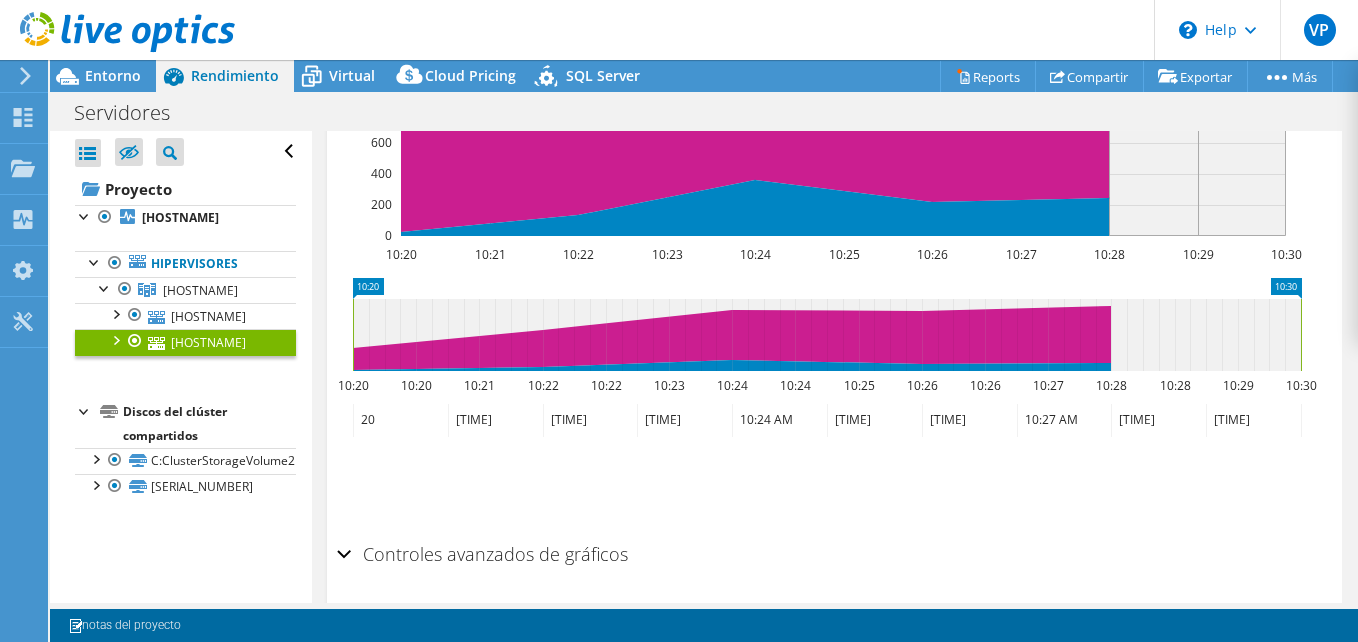 scroll, scrollTop: 800, scrollLeft: 0, axis: vertical 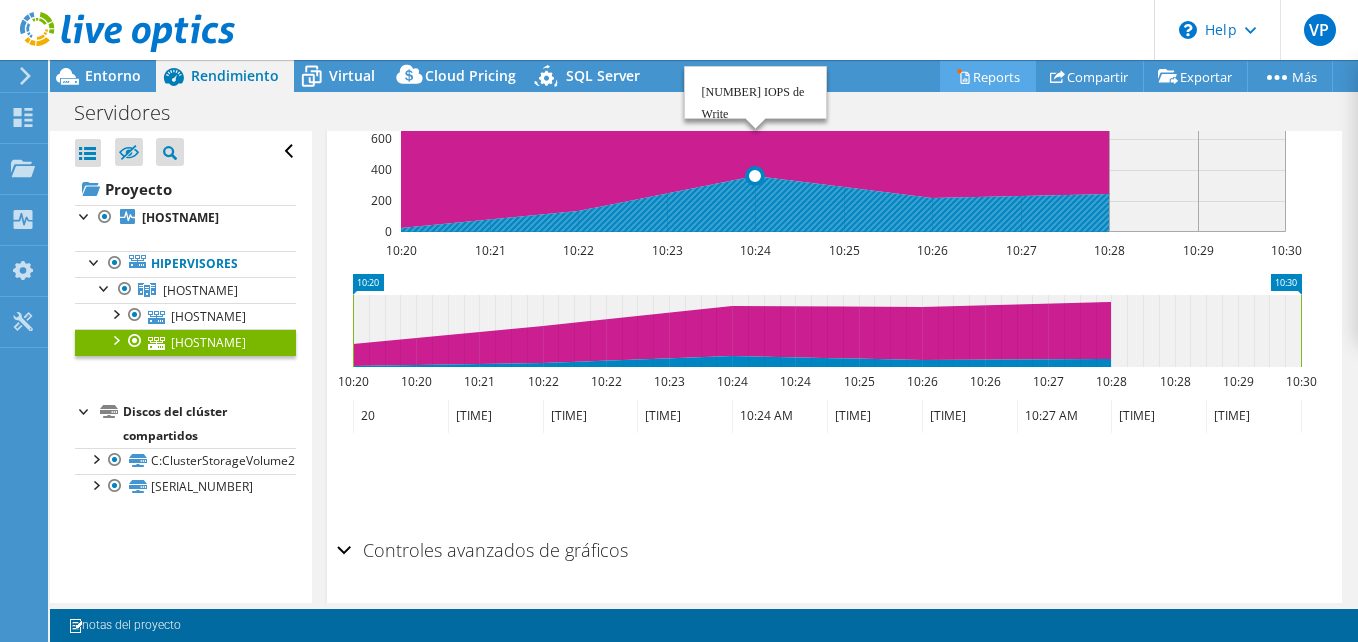 click on "Reports" at bounding box center [988, 76] 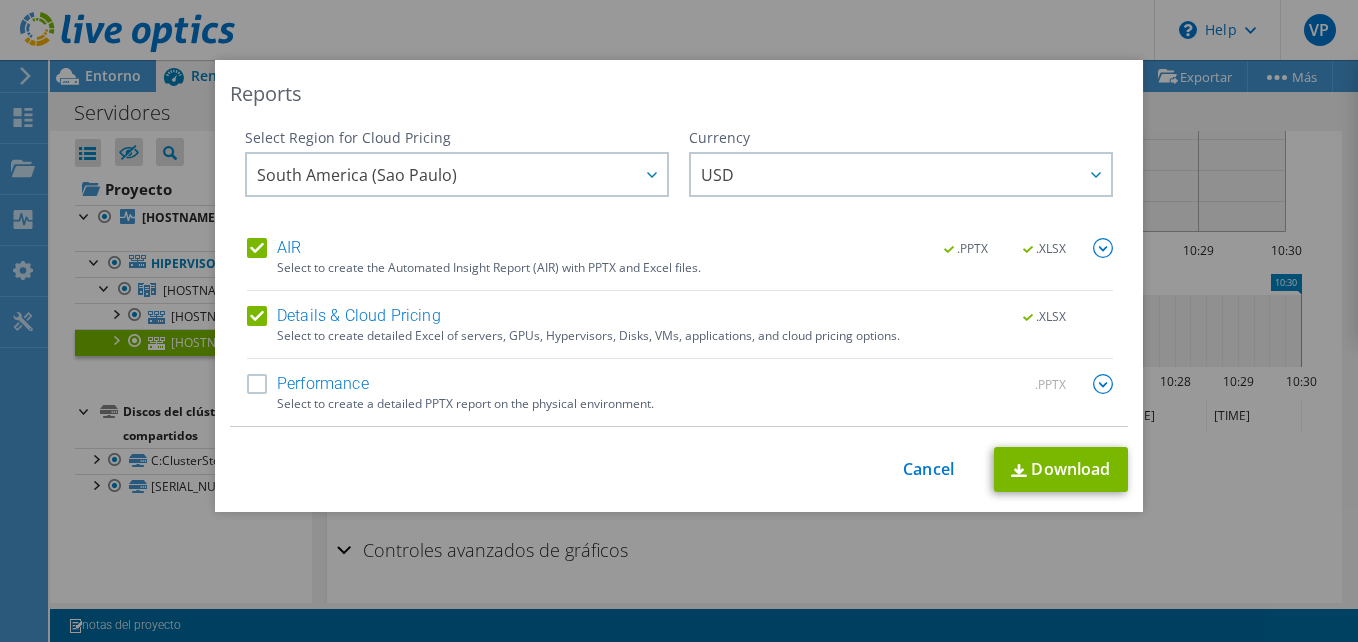 drag, startPoint x: 250, startPoint y: 385, endPoint x: 296, endPoint y: 383, distance: 46.043457 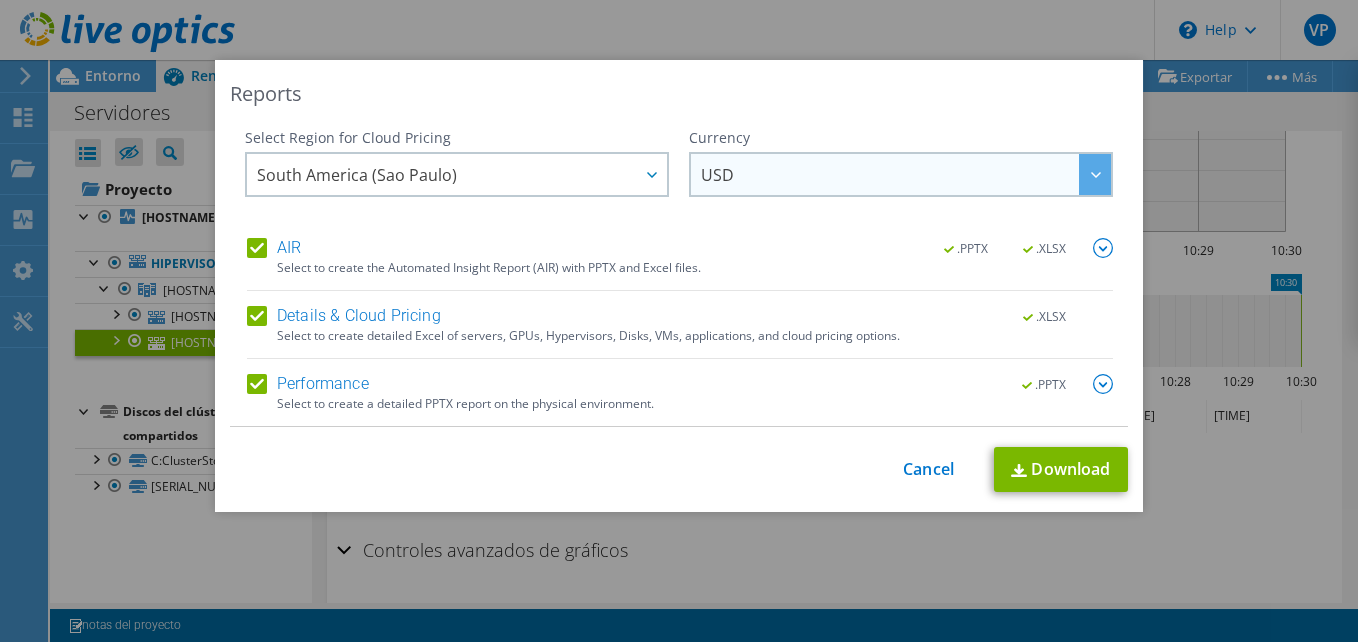 click on "USD" at bounding box center (906, 174) 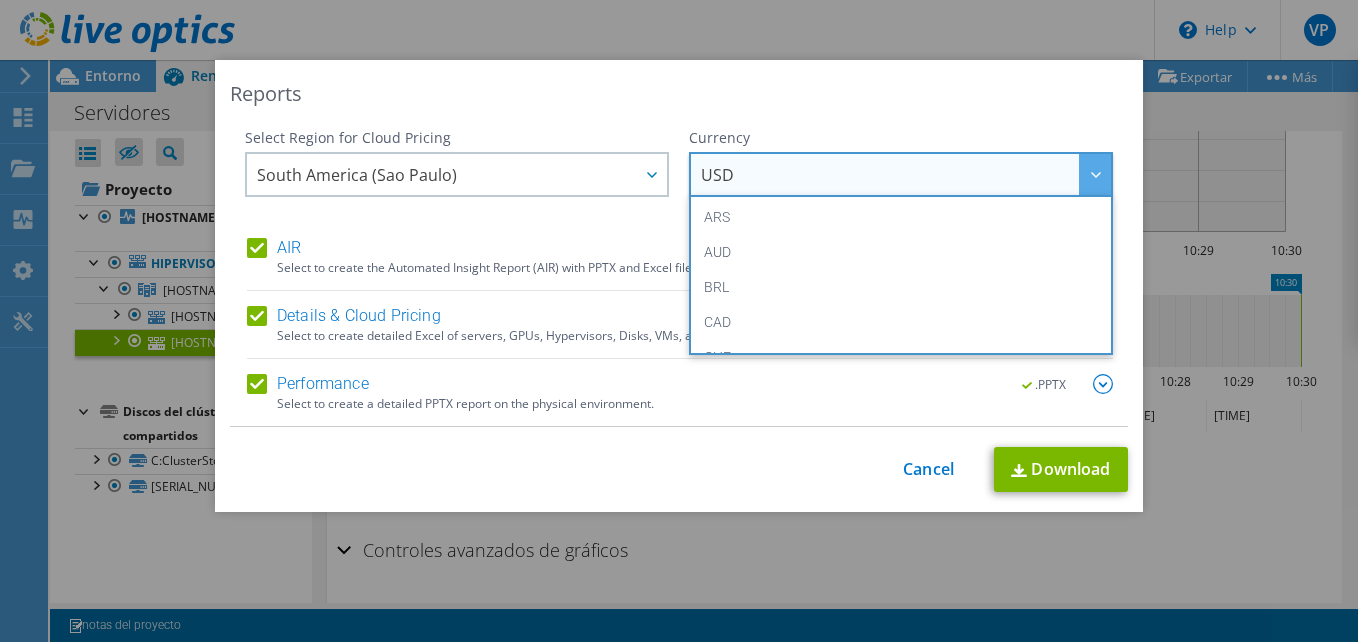 click on "USD" at bounding box center [906, 174] 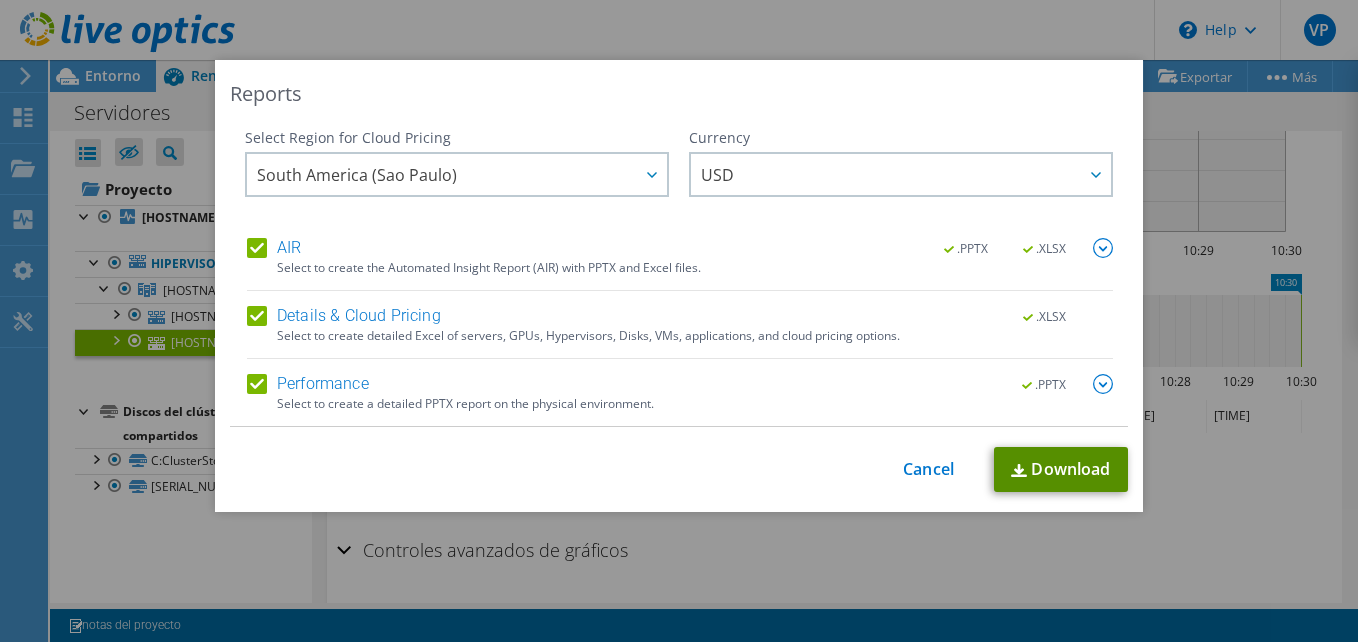 click on "Download" at bounding box center (1061, 469) 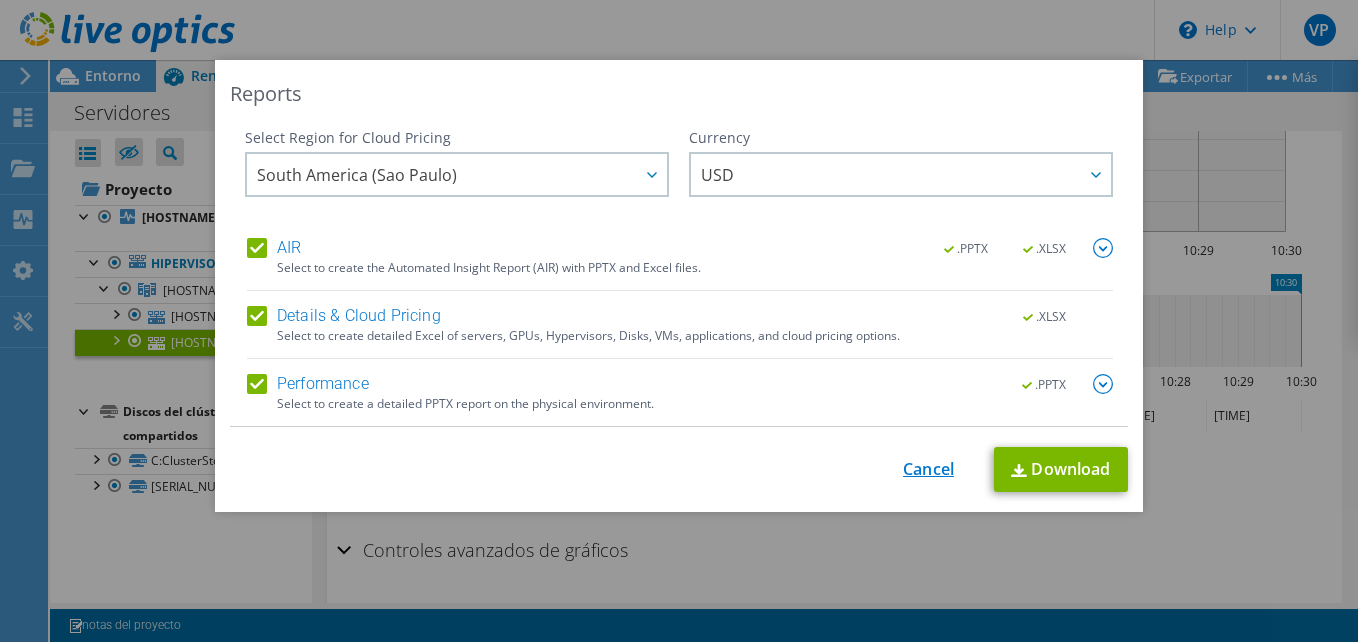 click on "Cancel" at bounding box center (928, 469) 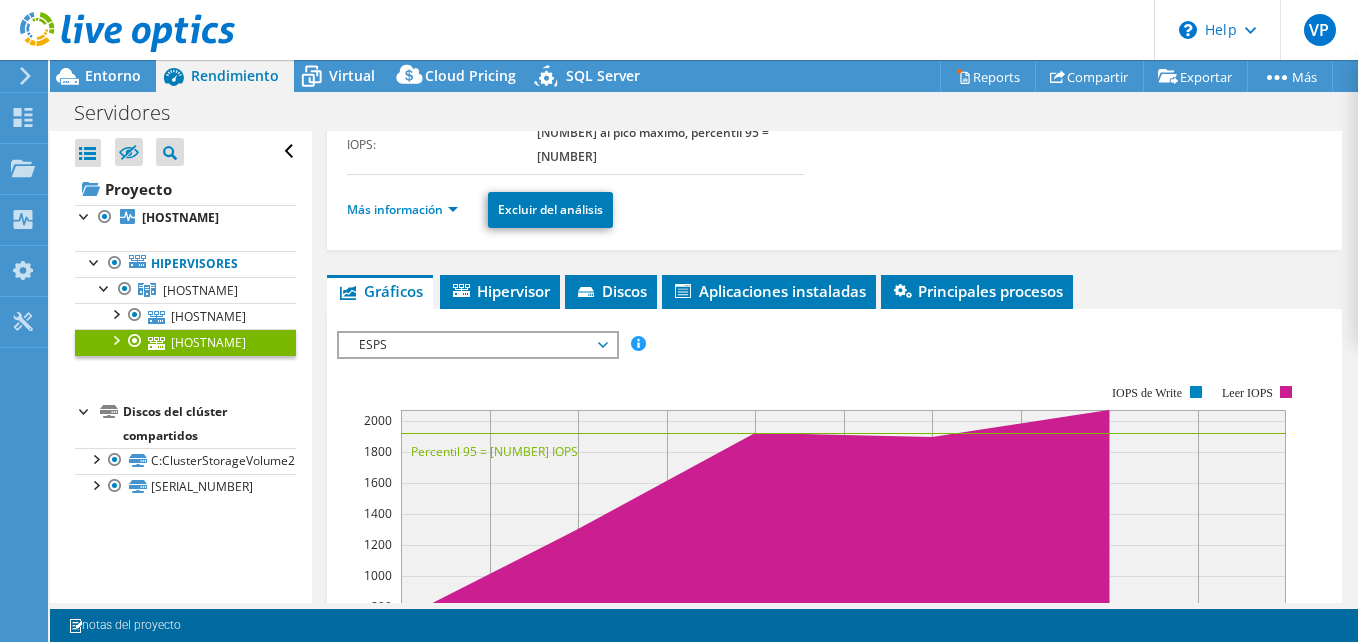 scroll, scrollTop: 300, scrollLeft: 0, axis: vertical 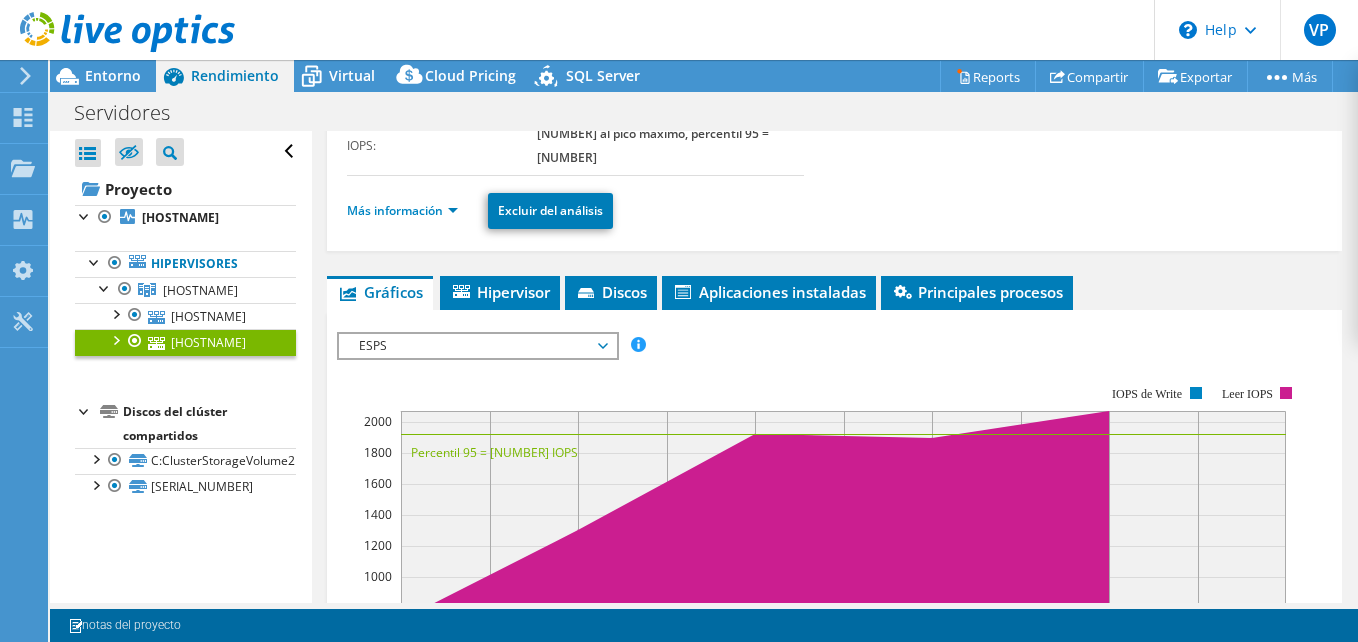 click on "ESPS" at bounding box center (477, 346) 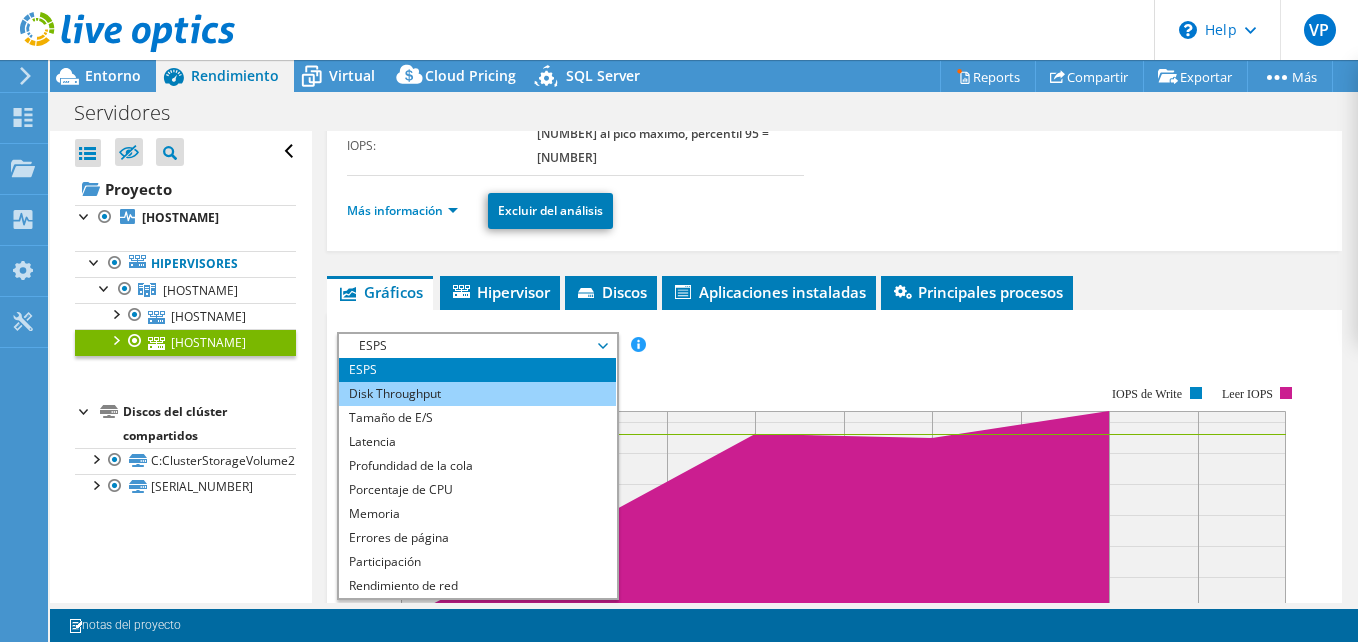 click on "Disk Throughput" at bounding box center [477, 394] 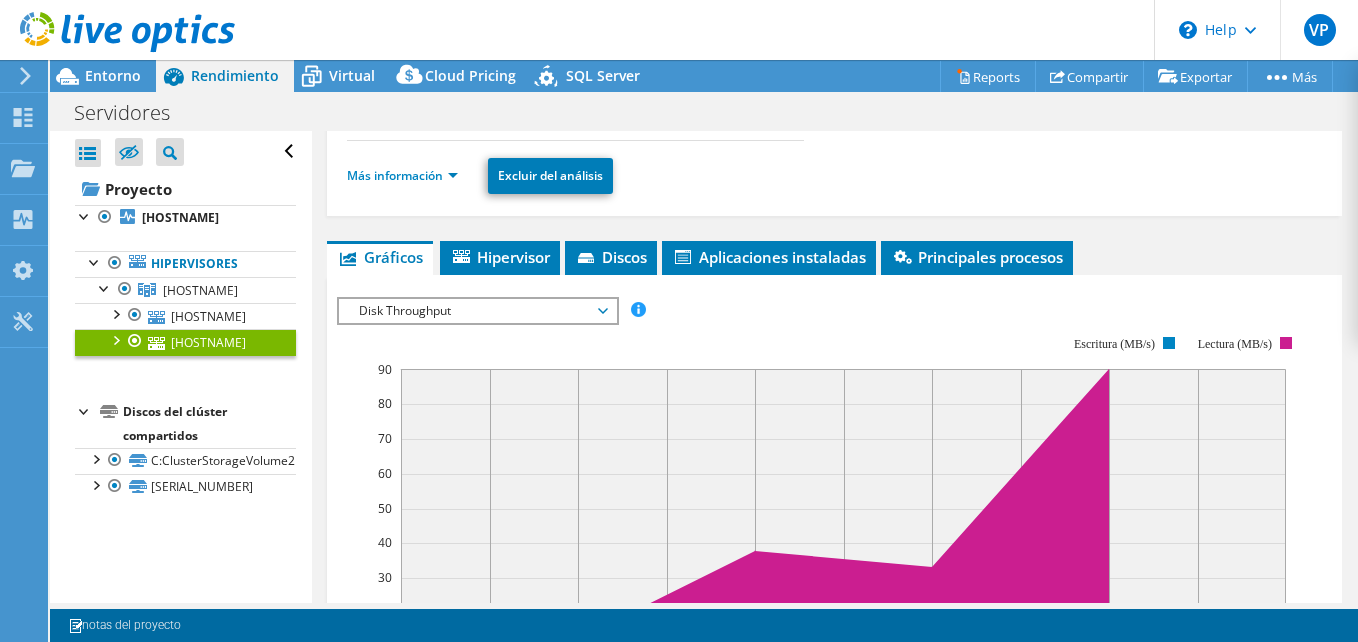 scroll, scrollTop: 300, scrollLeft: 0, axis: vertical 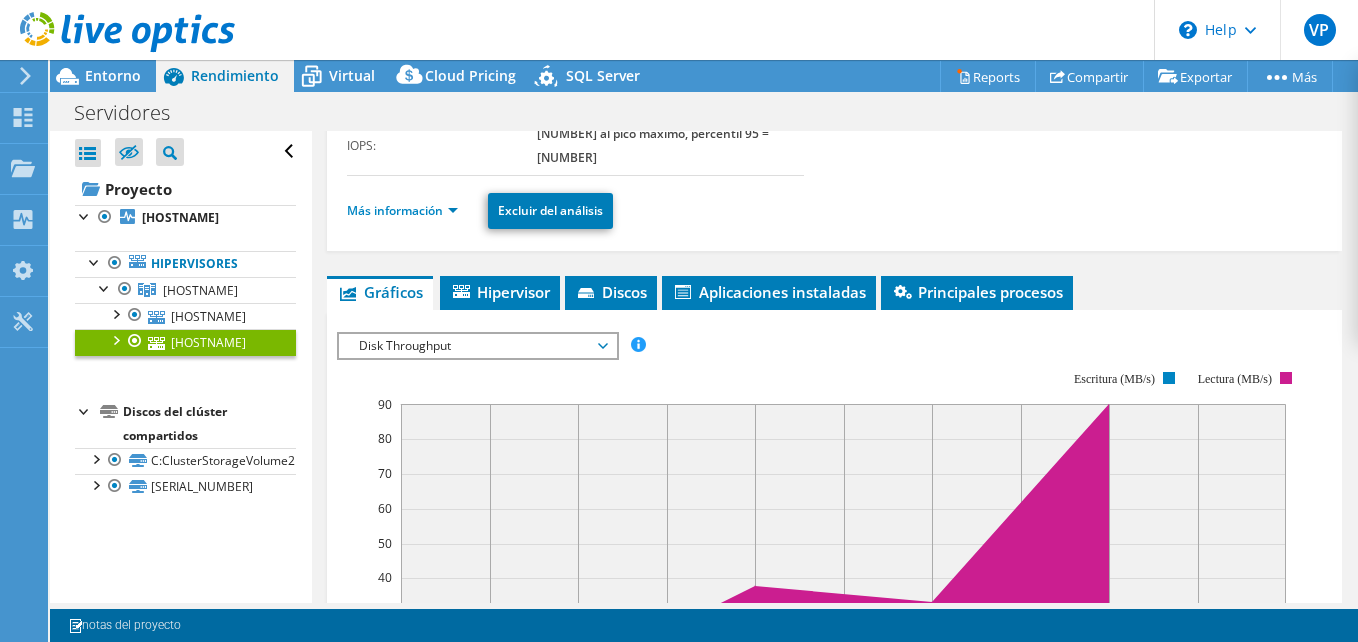 click on "Disk Throughput" at bounding box center [477, 346] 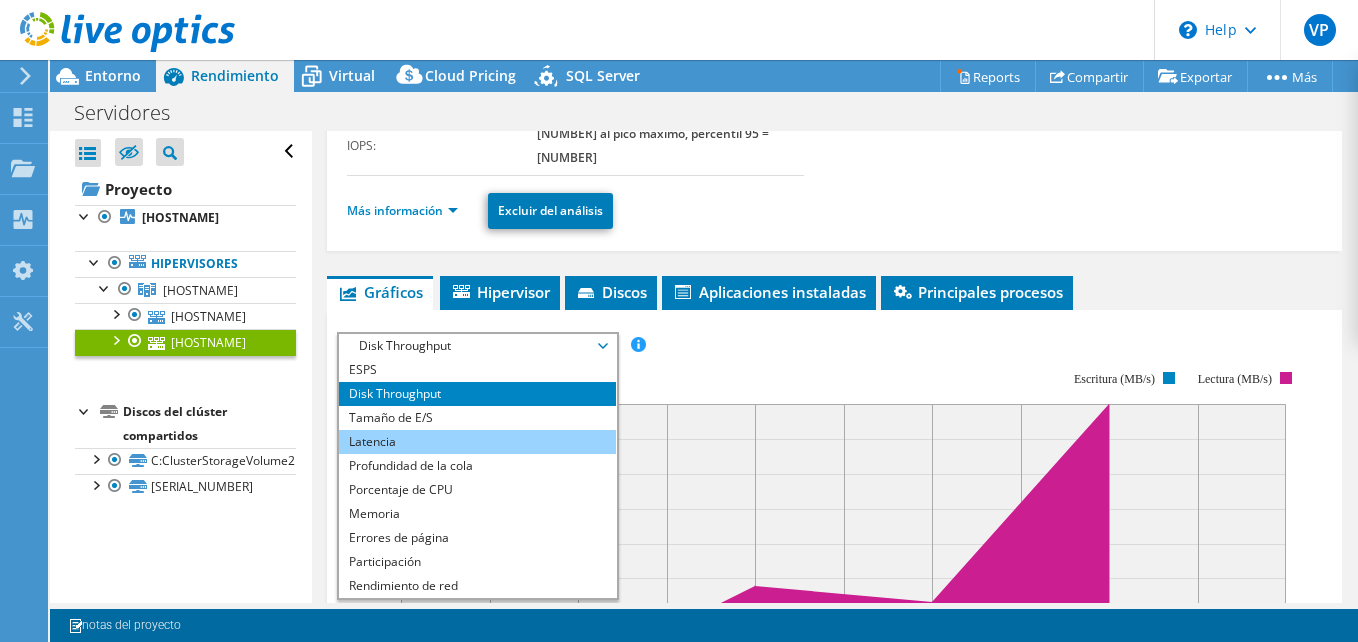 click on "Latencia" at bounding box center [477, 442] 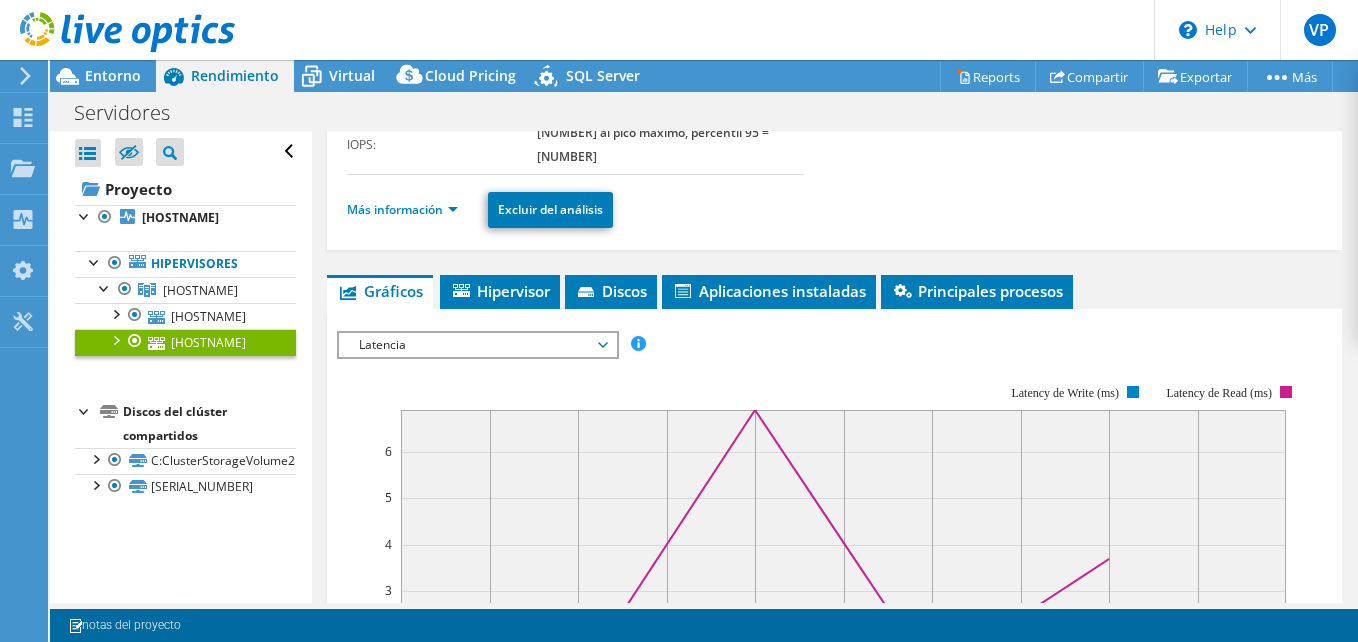 scroll, scrollTop: 300, scrollLeft: 0, axis: vertical 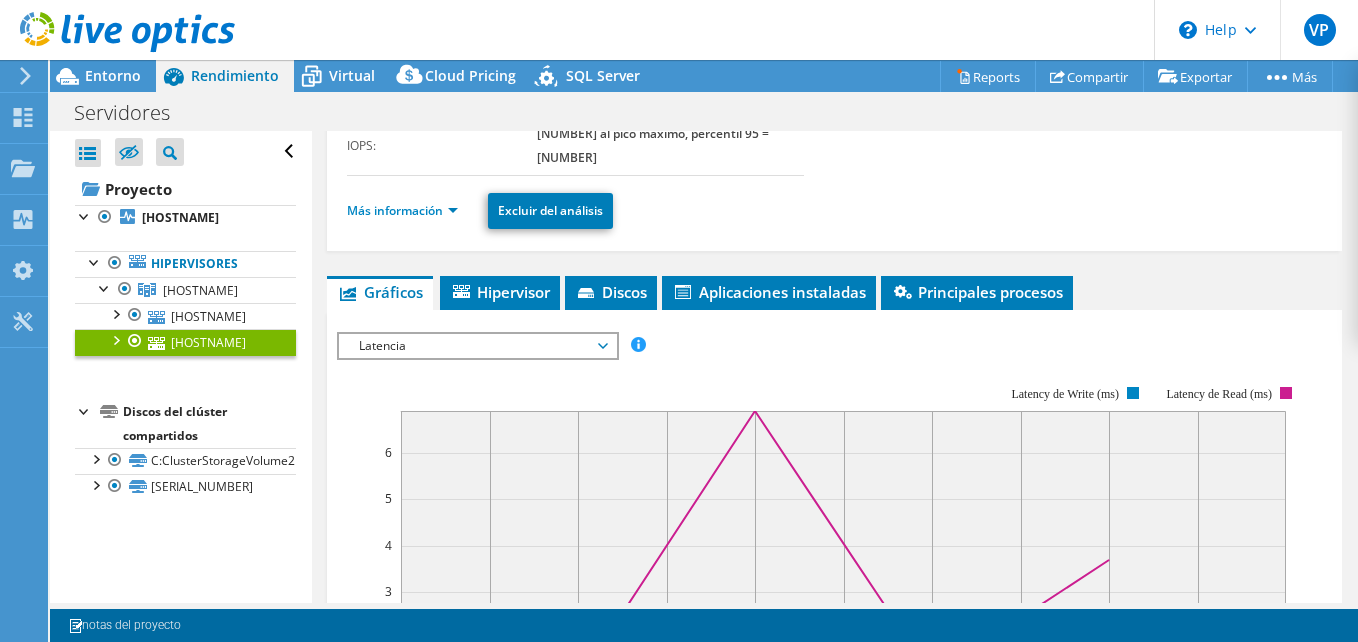 click on "Latencia" at bounding box center (477, 346) 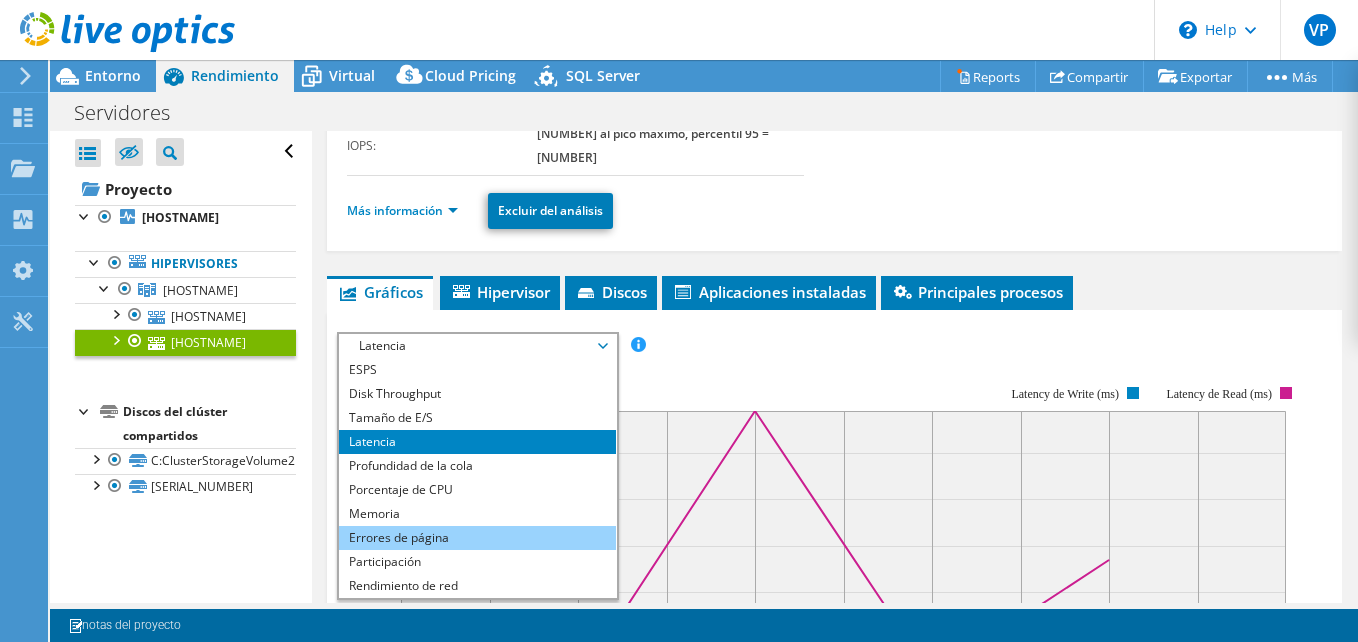 click on "Errores de página" at bounding box center (477, 538) 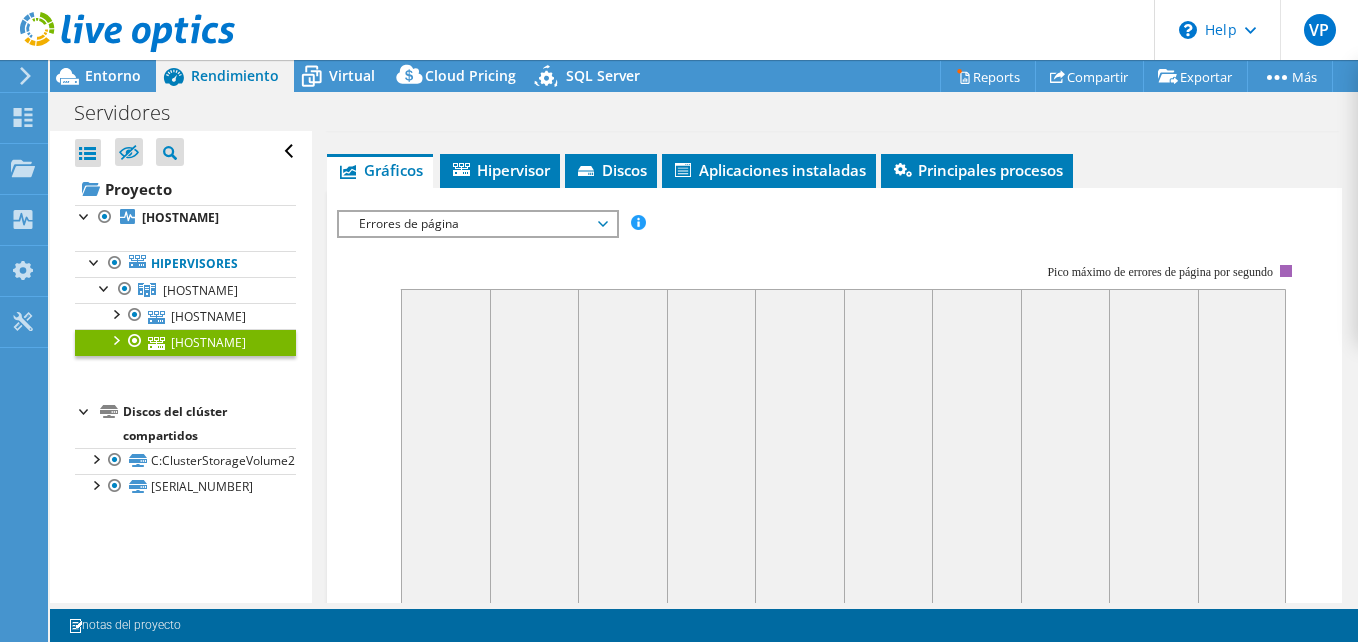 scroll, scrollTop: 300, scrollLeft: 0, axis: vertical 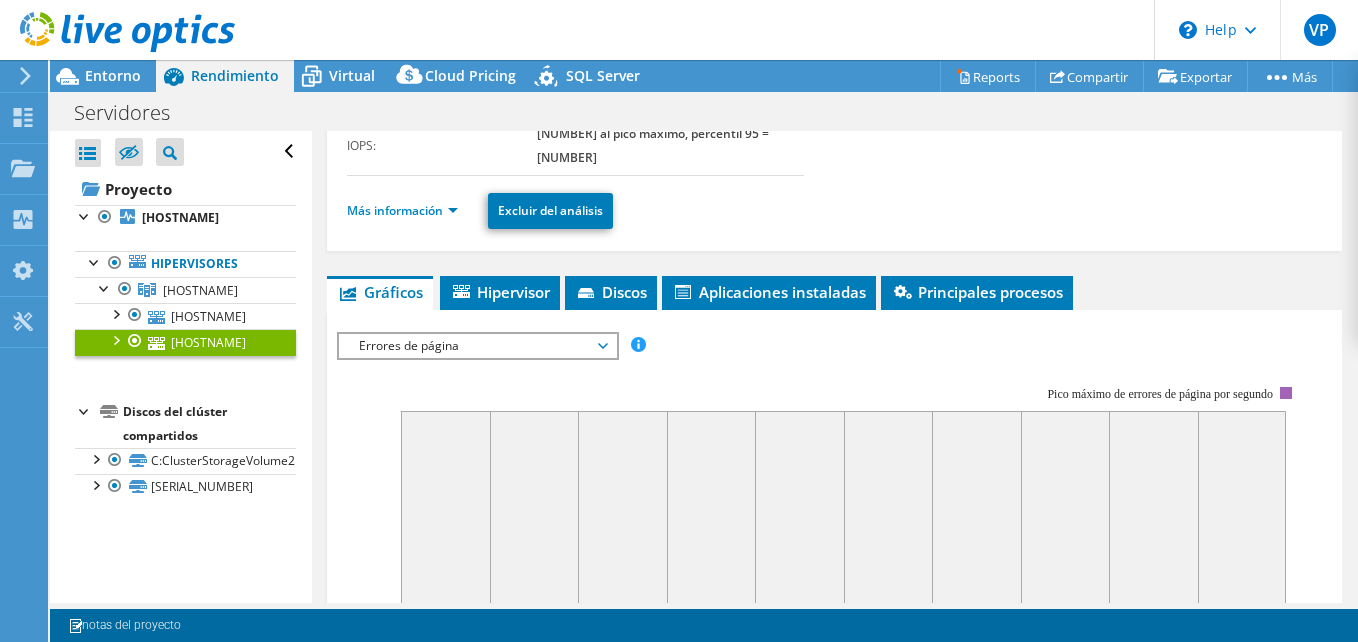 click on "Errores de página" at bounding box center (477, 346) 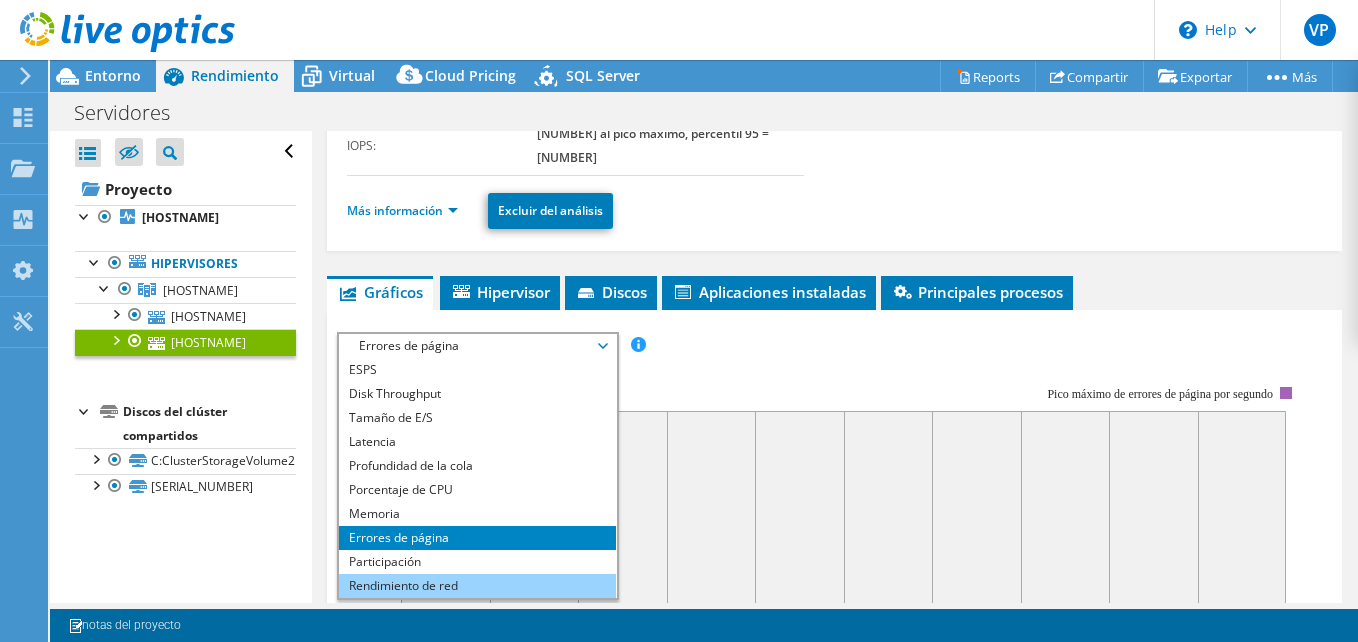 click on "Rendimiento de red" at bounding box center [477, 586] 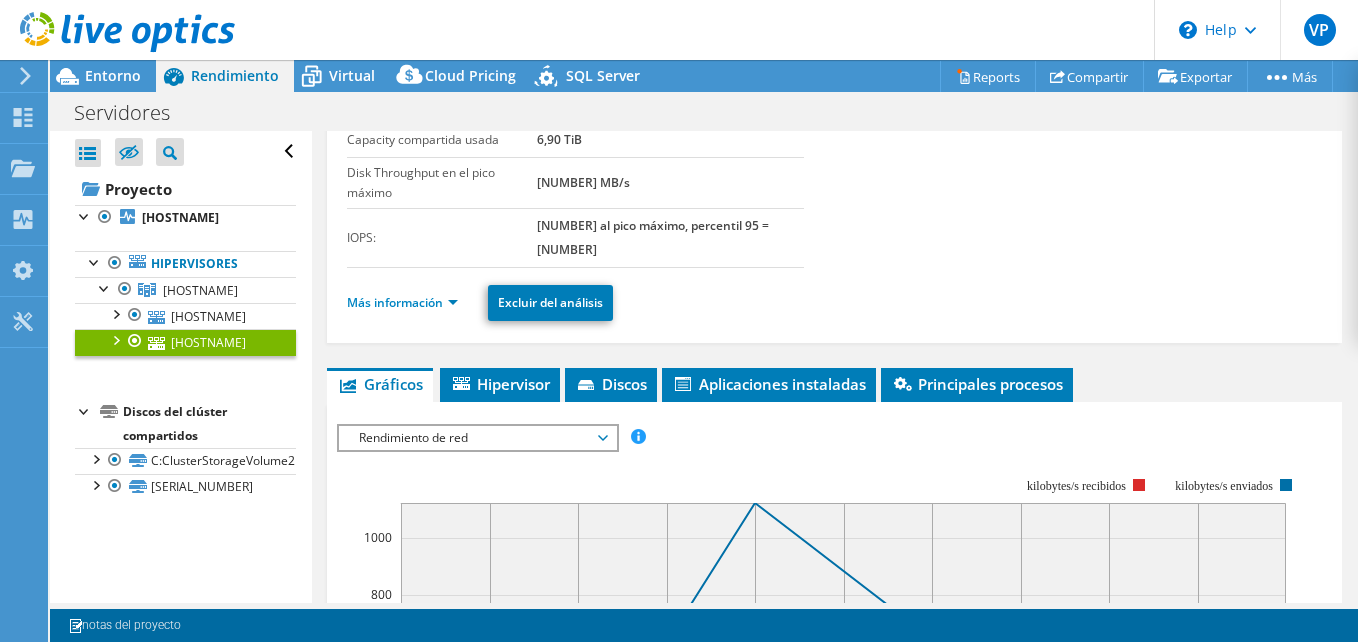 scroll, scrollTop: 200, scrollLeft: 0, axis: vertical 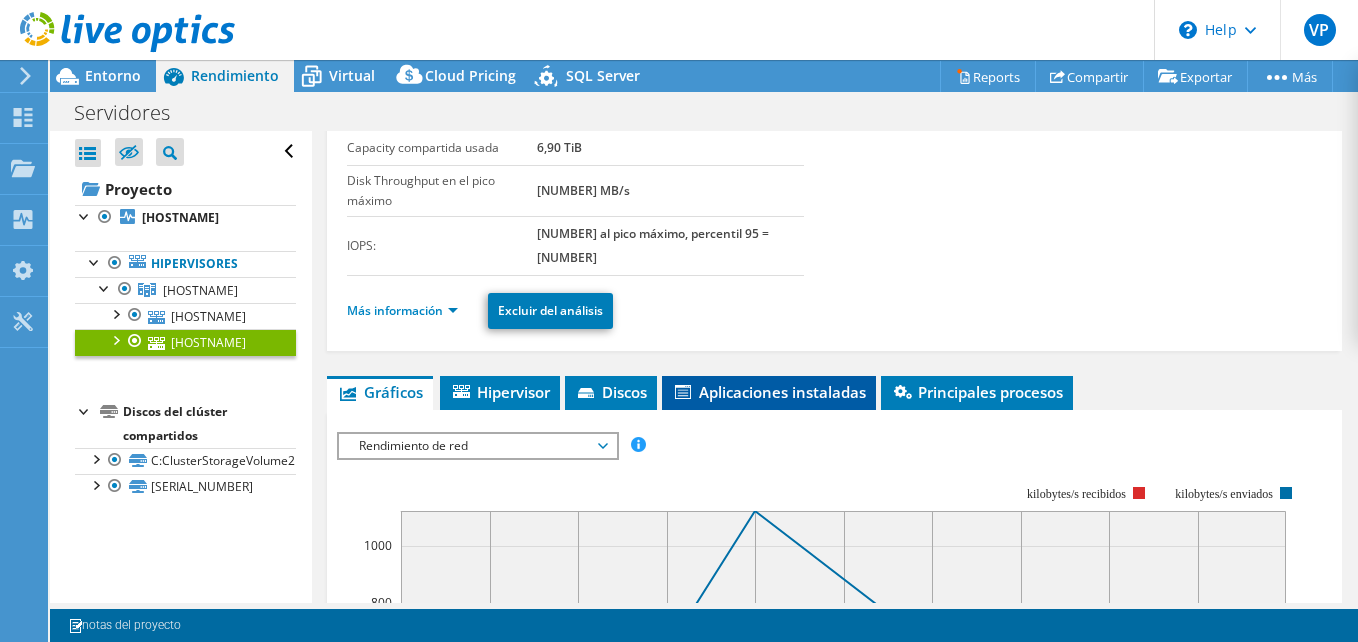 click on "Aplicaciones instaladas" at bounding box center (769, 392) 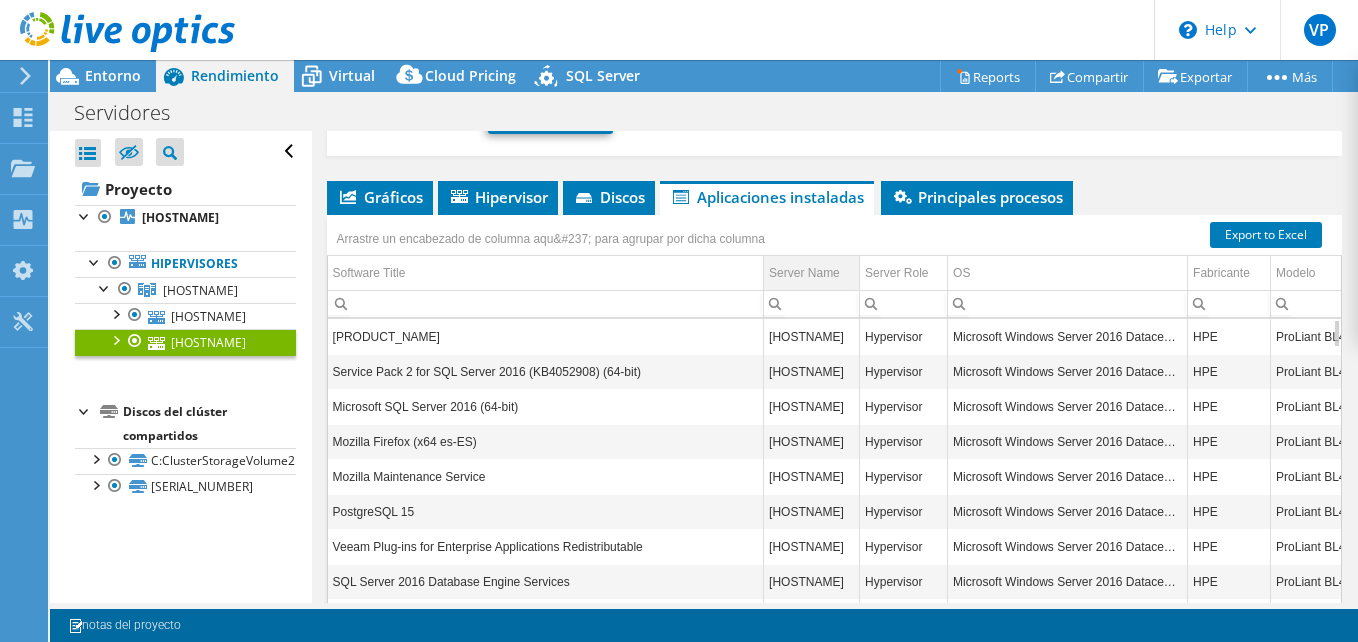 scroll, scrollTop: 400, scrollLeft: 0, axis: vertical 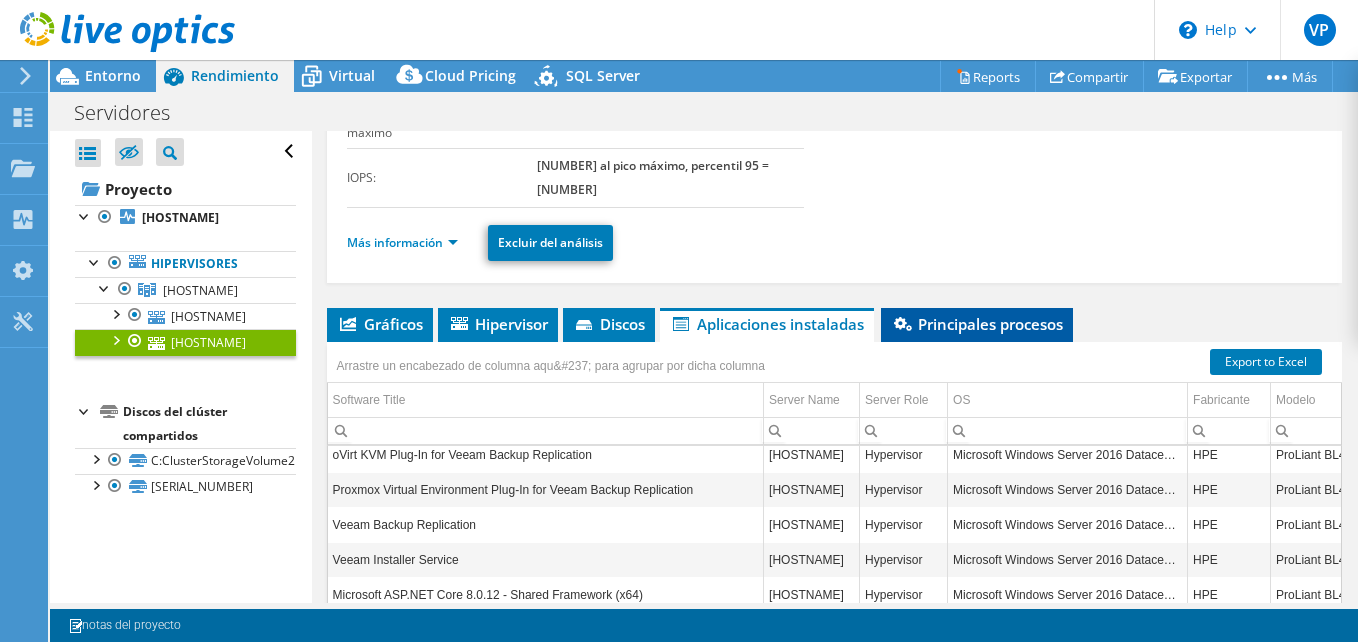 click on "Principales procesos" at bounding box center [977, 324] 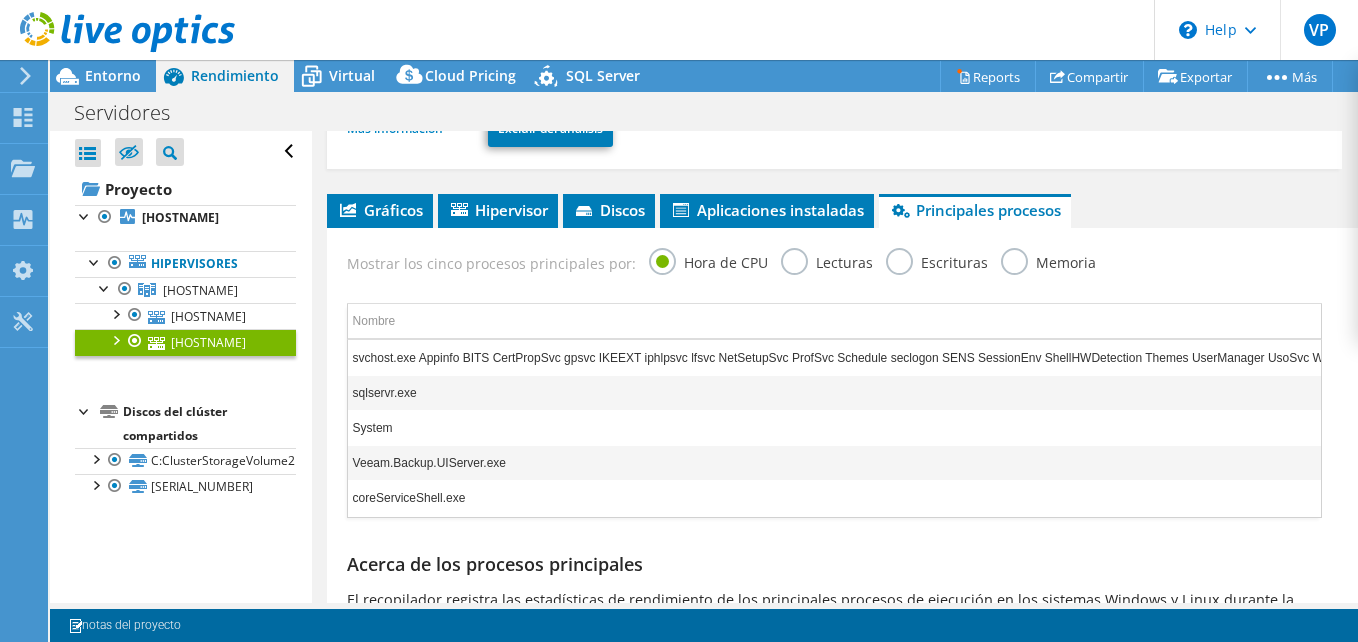 scroll, scrollTop: 297, scrollLeft: 0, axis: vertical 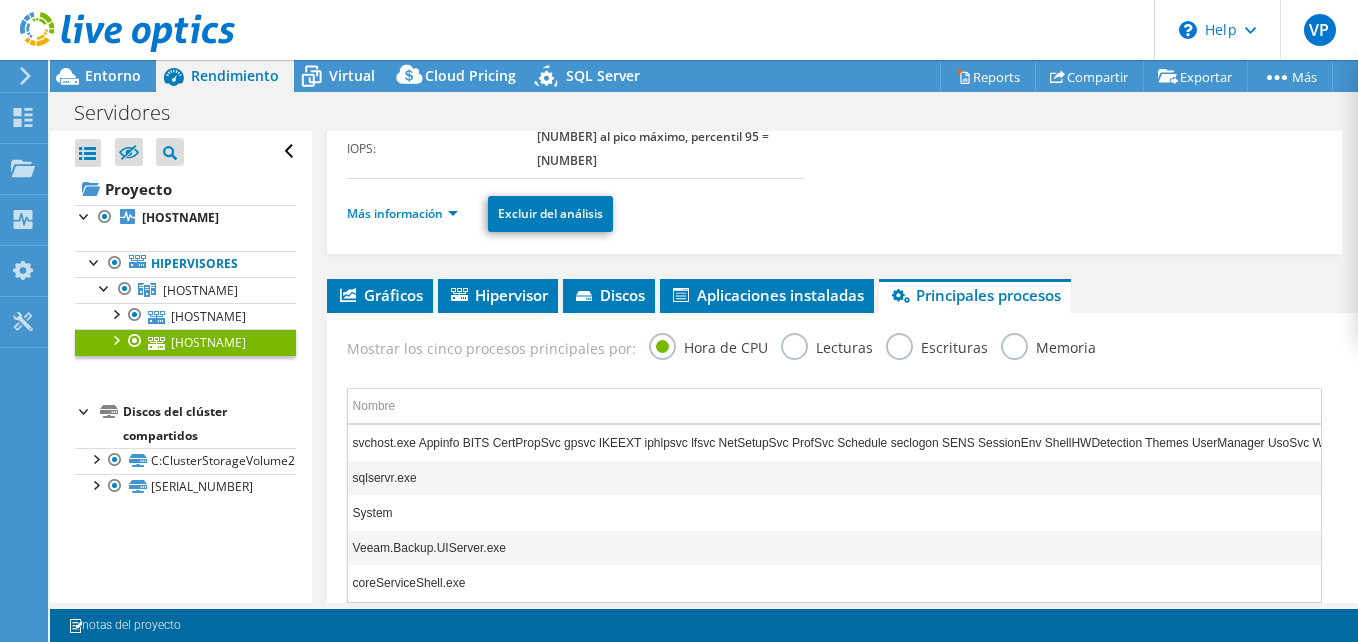 click on "Lecturas" at bounding box center (827, 345) 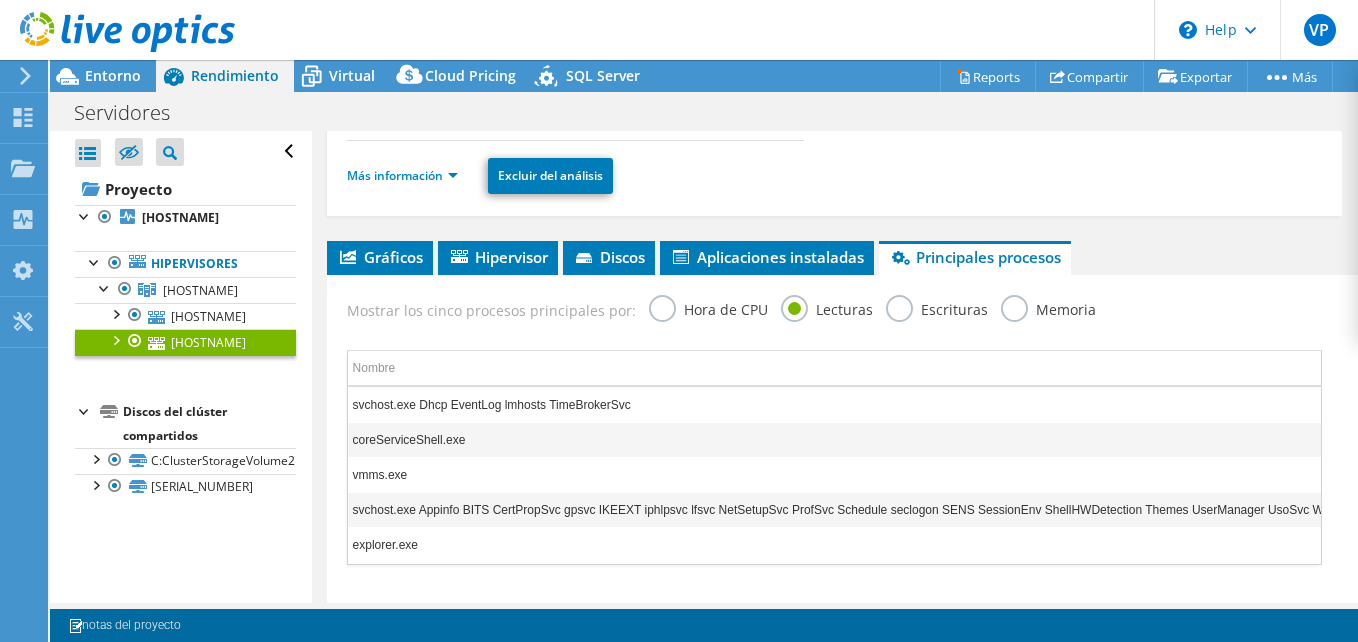 scroll, scrollTop: 297, scrollLeft: 0, axis: vertical 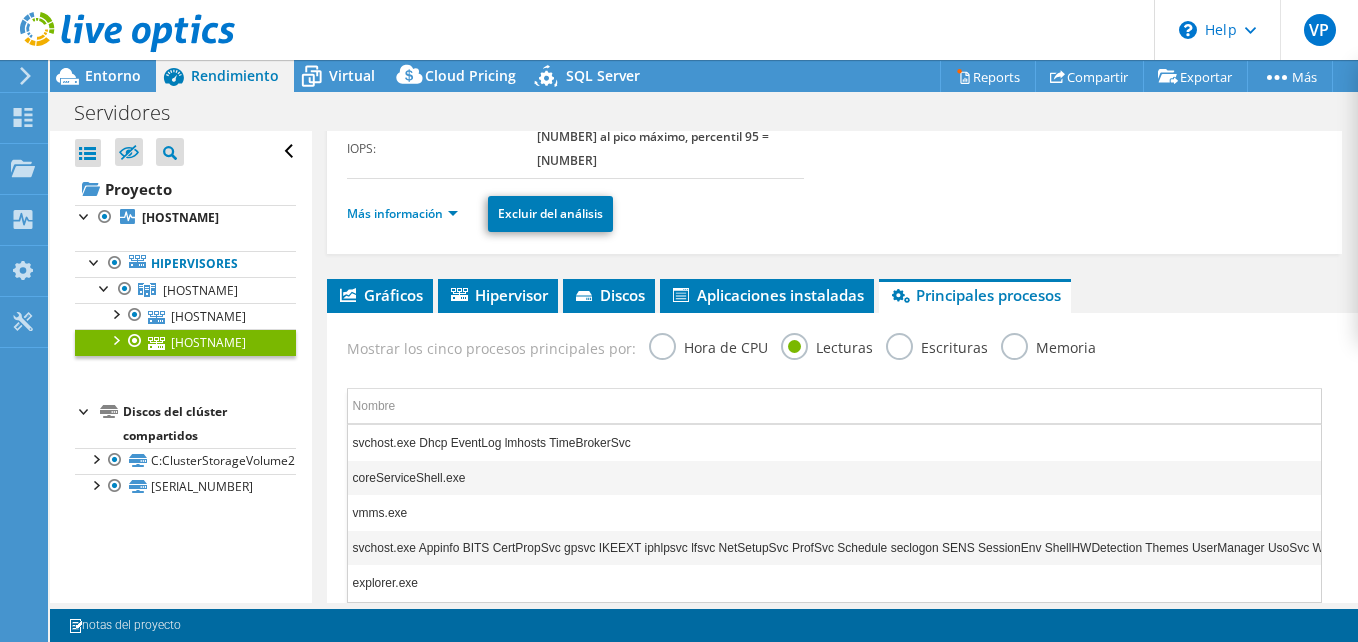 click on "Escrituras" at bounding box center (937, 345) 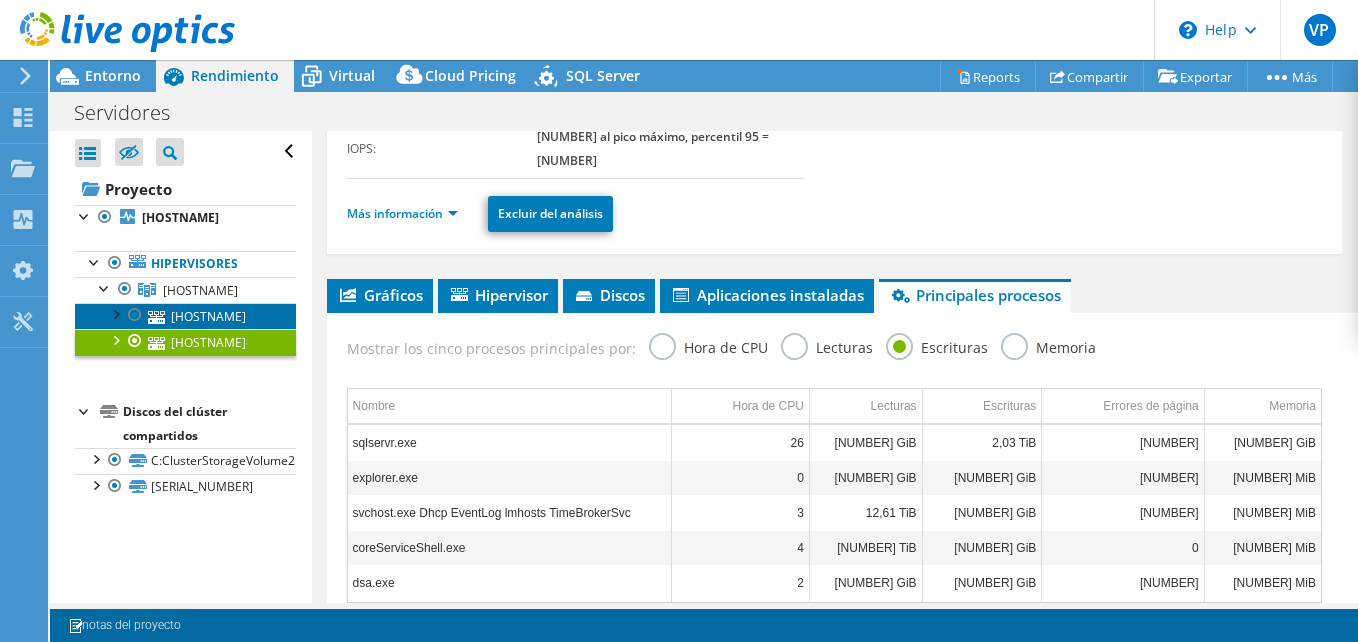click on "[HOSTNAME]" at bounding box center (185, 316) 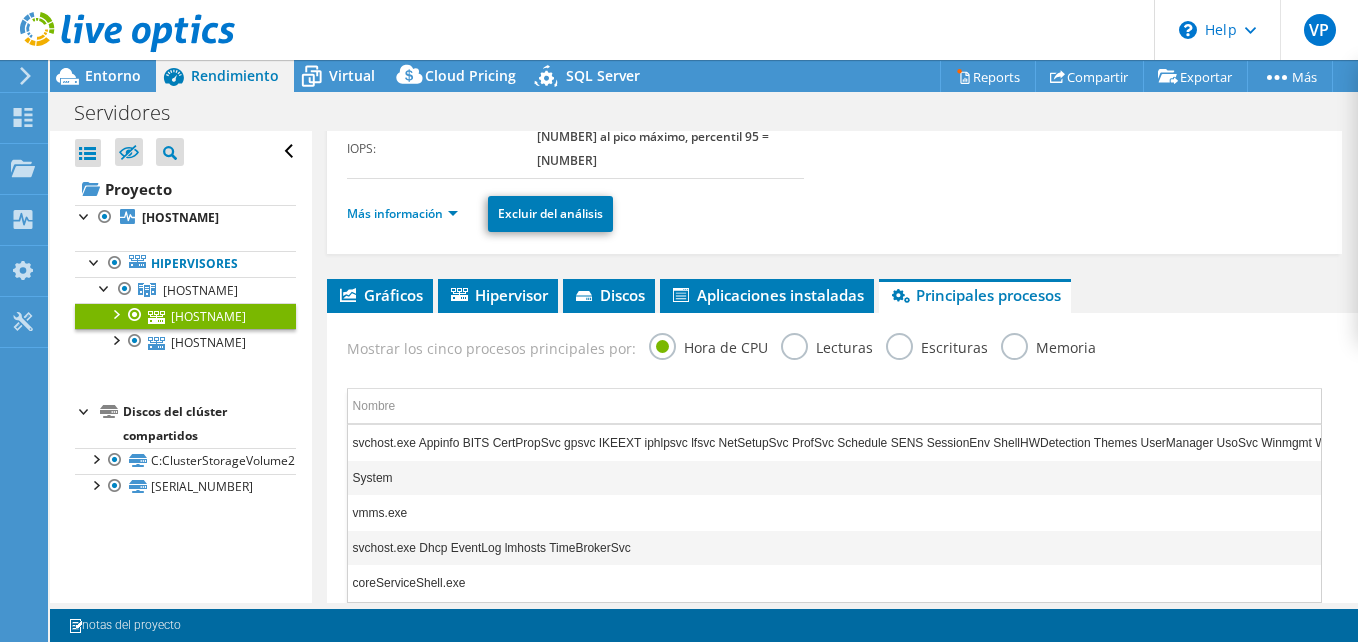click on "Memoria" at bounding box center (1048, 345) 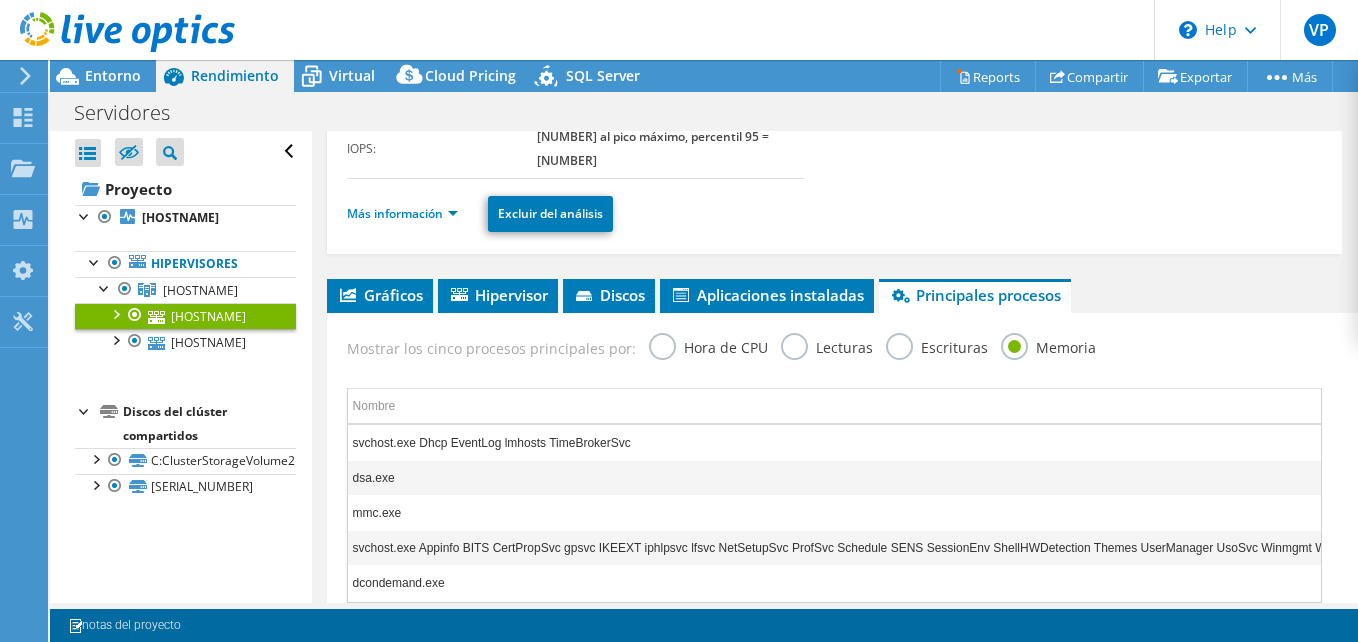 click on "Escrituras" at bounding box center (937, 345) 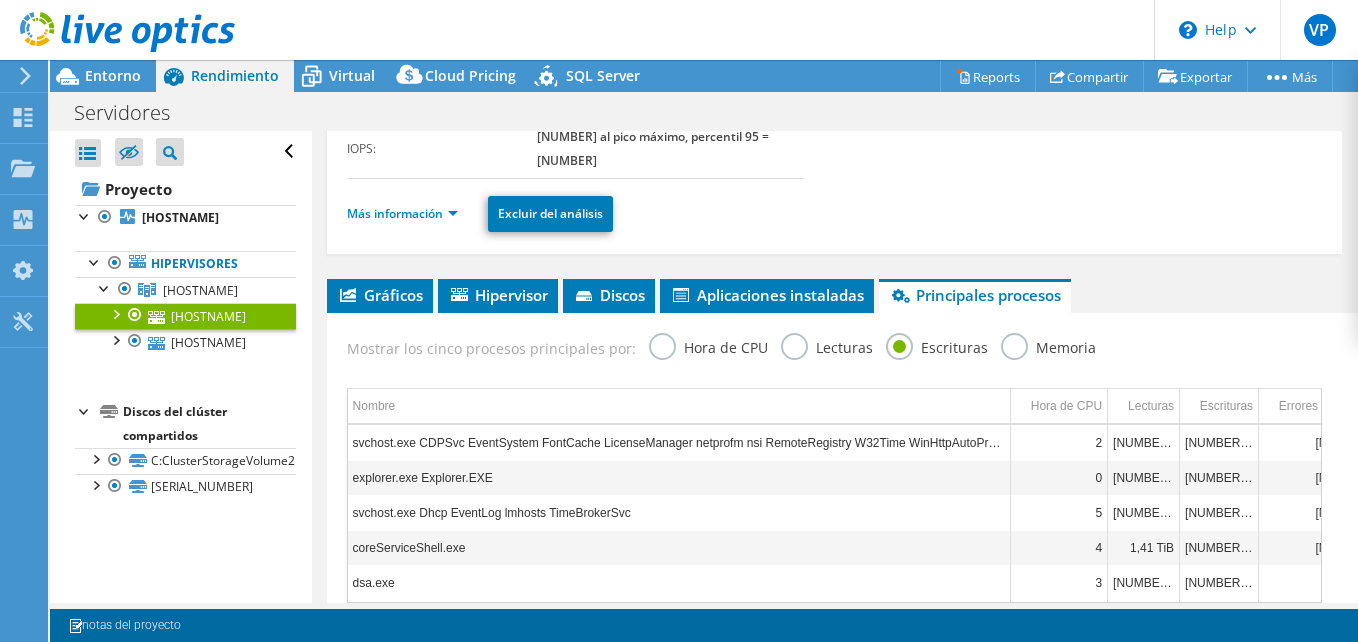 click on "Memoria" at bounding box center (1048, 345) 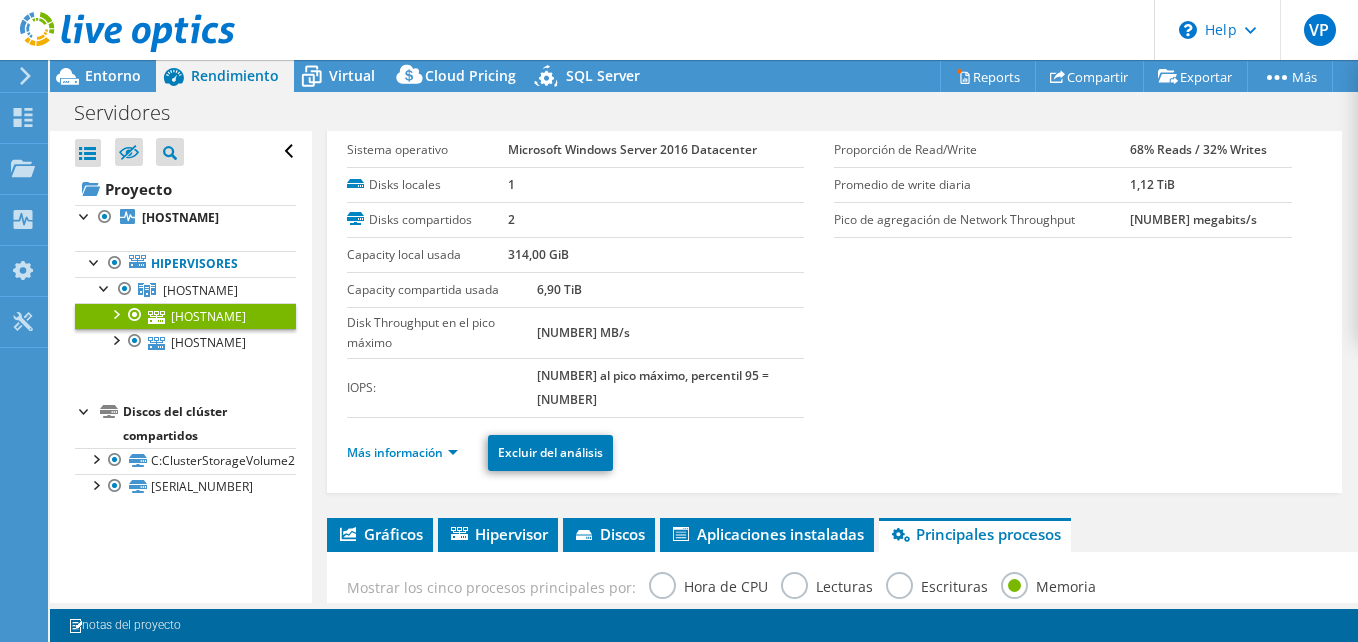 scroll, scrollTop: 100, scrollLeft: 0, axis: vertical 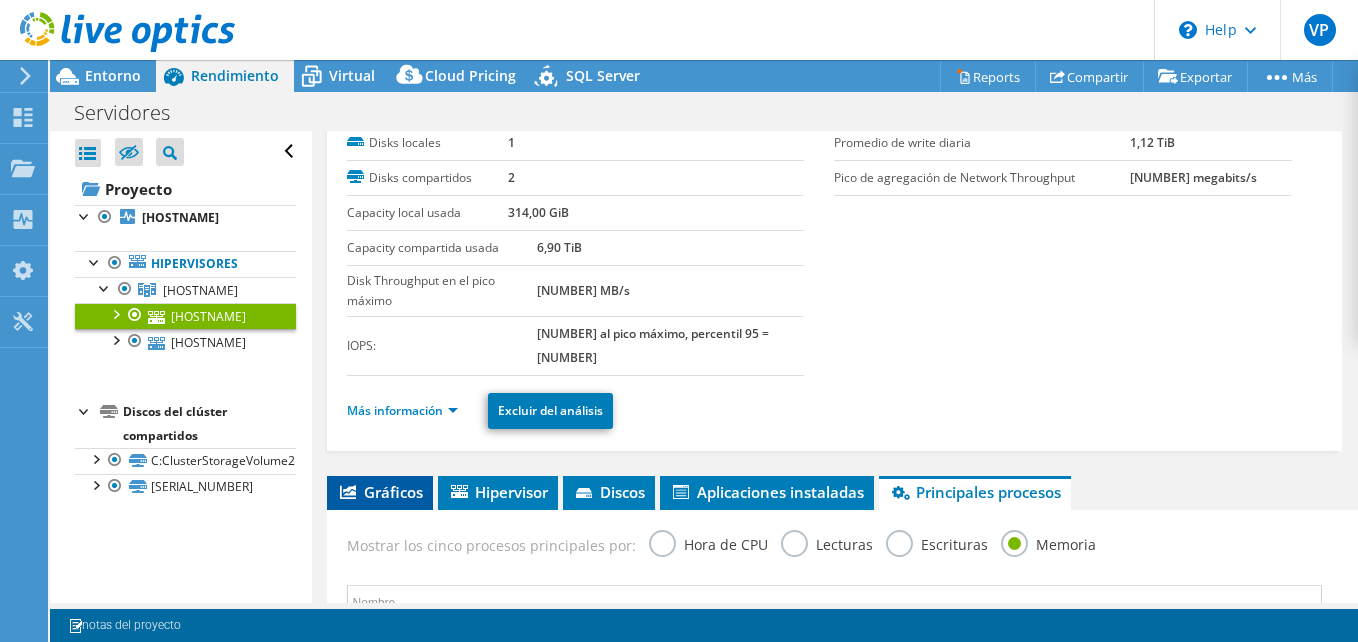click on "Gráficos" at bounding box center (380, 492) 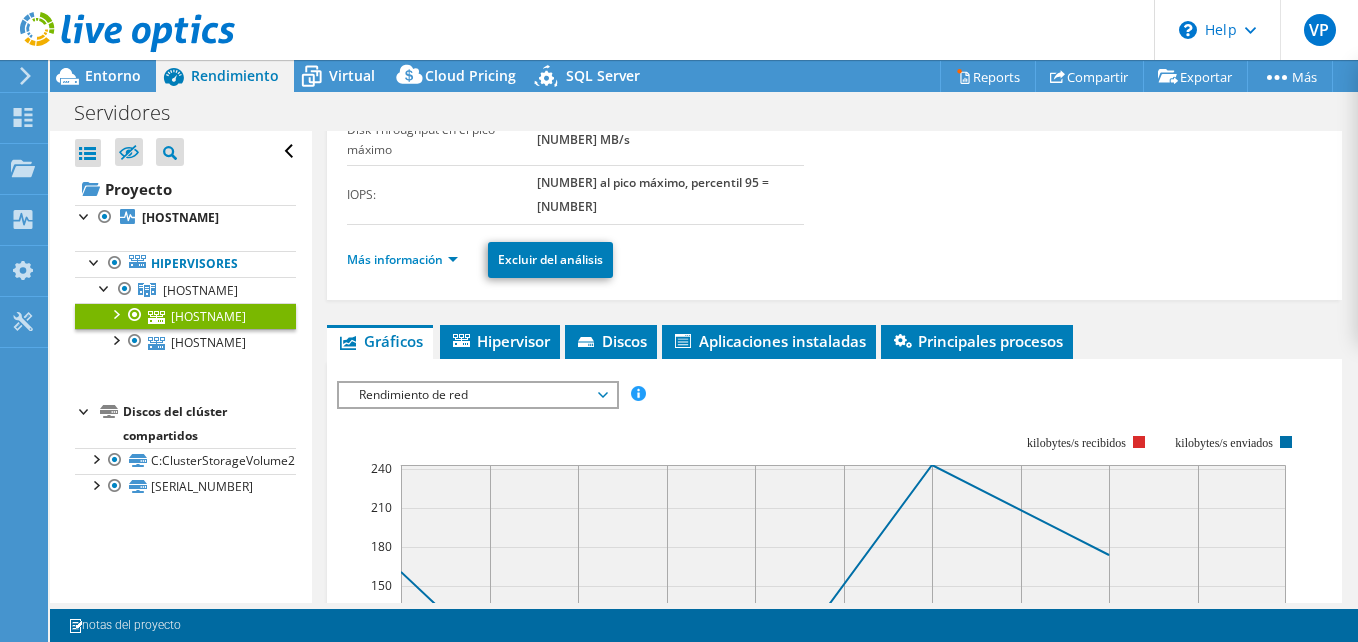 scroll, scrollTop: 400, scrollLeft: 0, axis: vertical 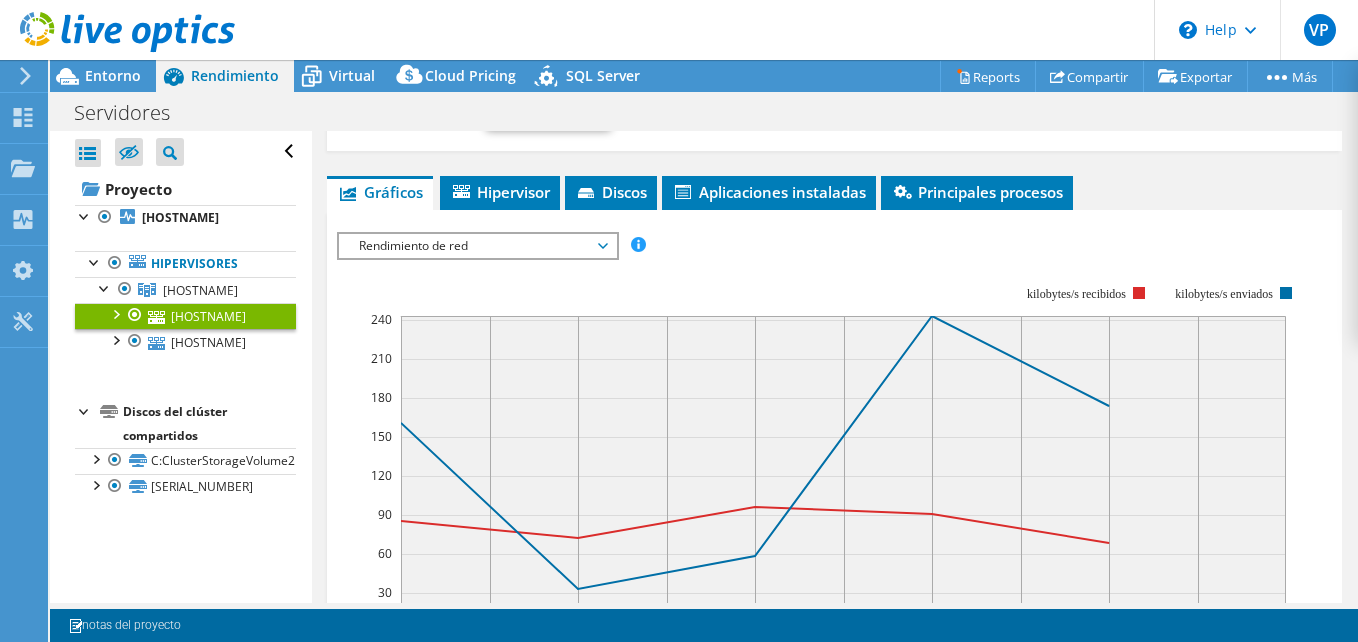 click on "ESPS Disk Throughput Tamaño de E/S Latencia Profundidad de la cola Porcentaje de CPU Memoria Errores de página Participación Rendimiento de red Errores de servidores principales por página Línea de Workload Concentration Burbuja de Workload Concentration Todos" at bounding box center (478, 246) 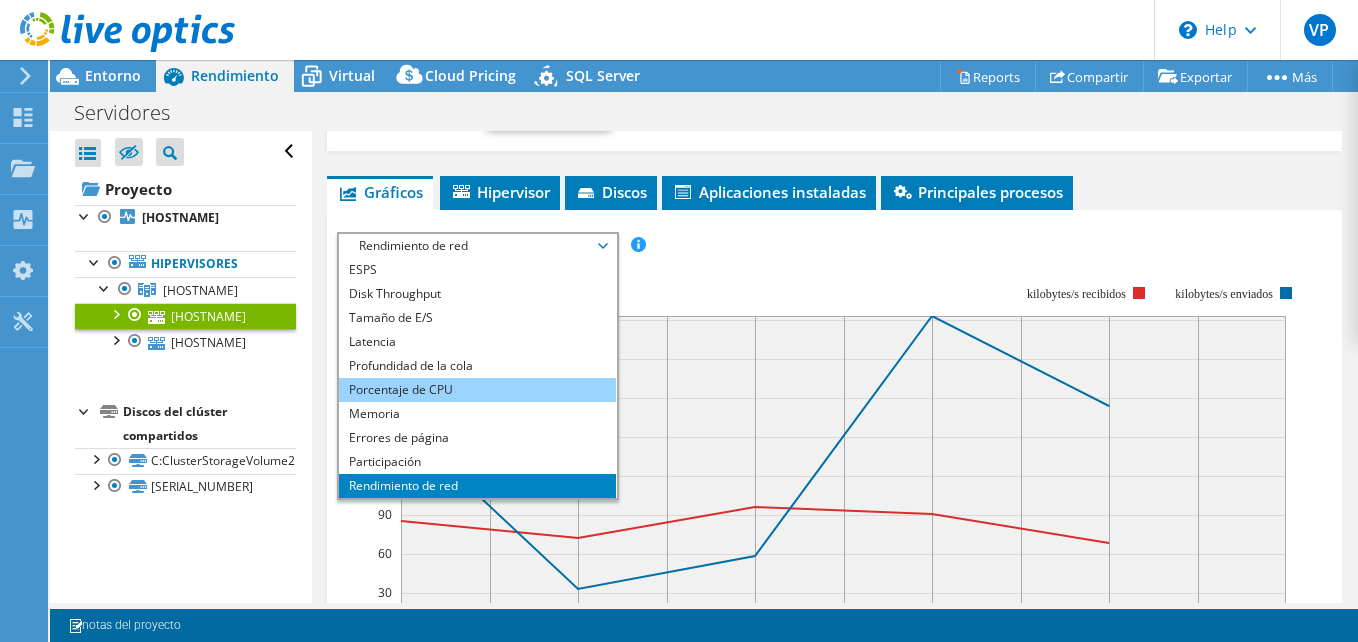 click on "Porcentaje de CPU" at bounding box center (477, 390) 